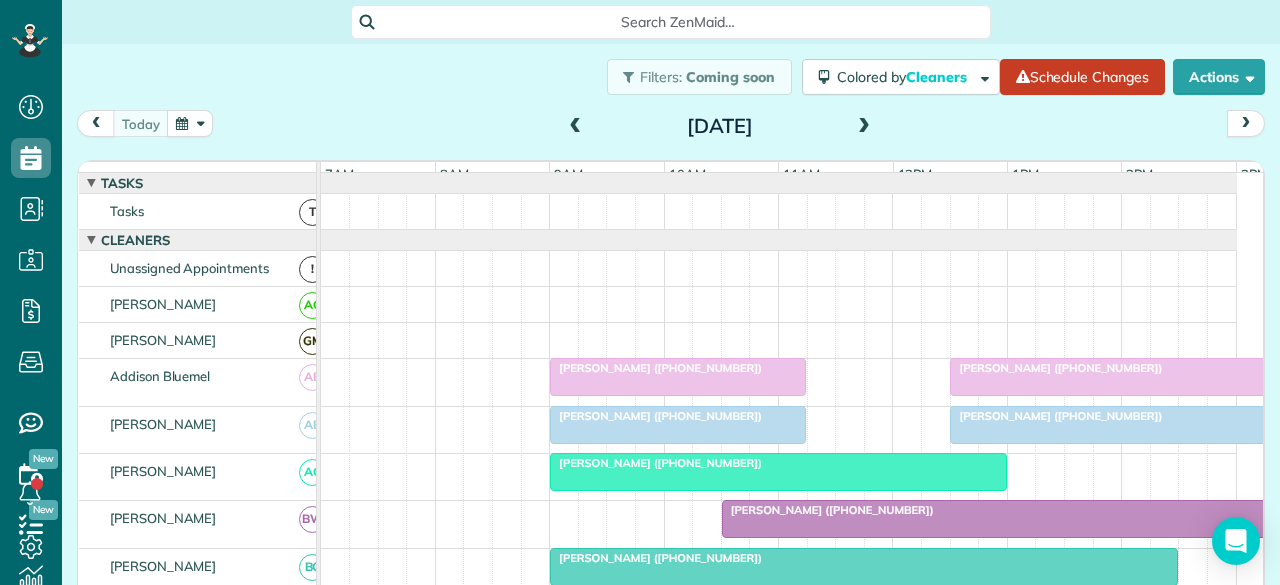 scroll, scrollTop: 0, scrollLeft: 0, axis: both 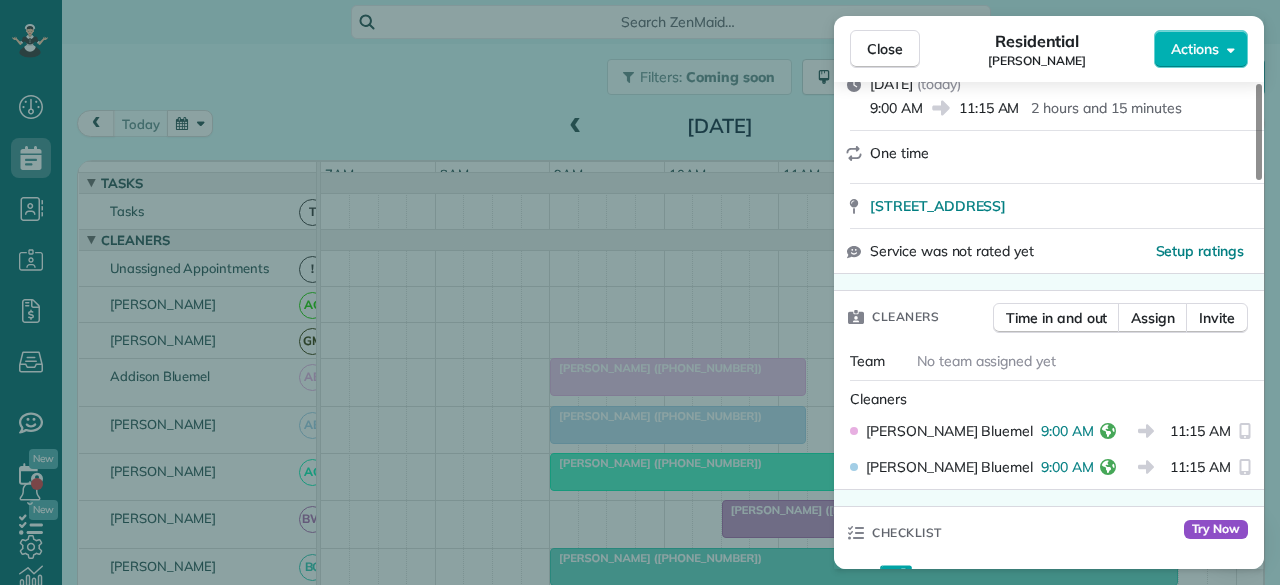 drag, startPoint x: 878, startPoint y: 50, endPoint x: 798, endPoint y: 330, distance: 291.2044 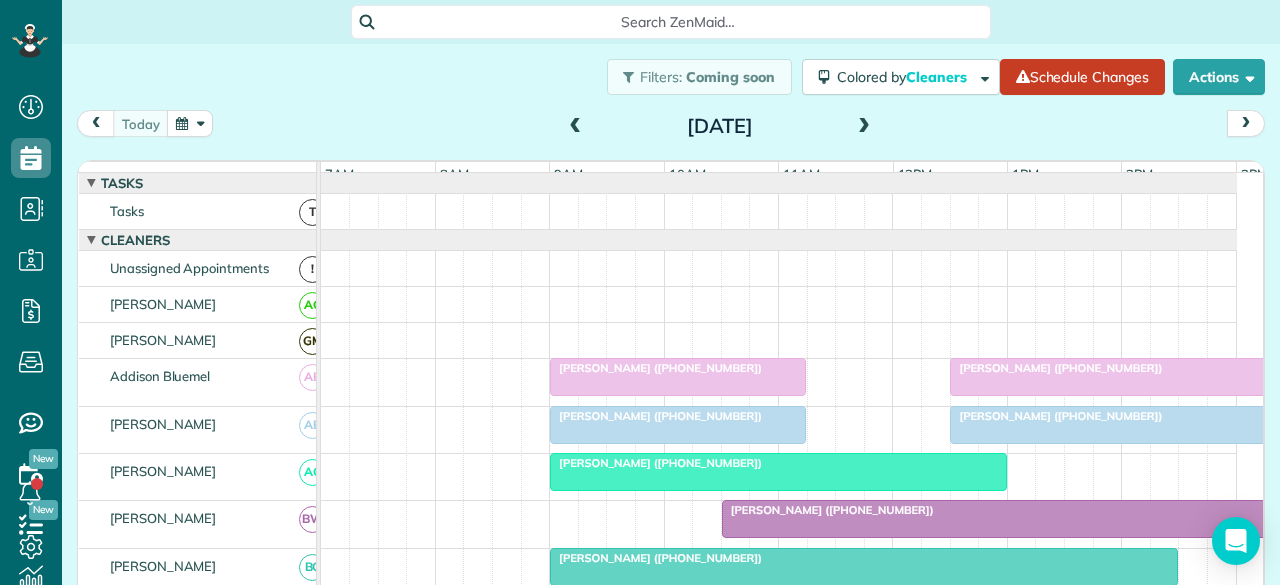 click at bounding box center [778, 472] 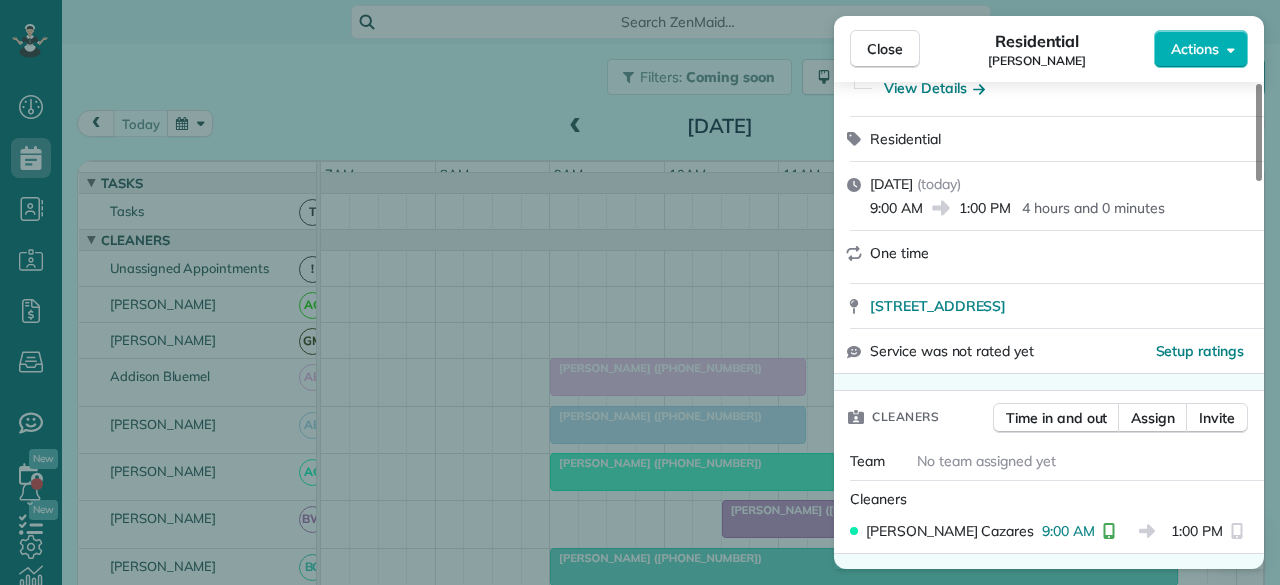 scroll, scrollTop: 300, scrollLeft: 0, axis: vertical 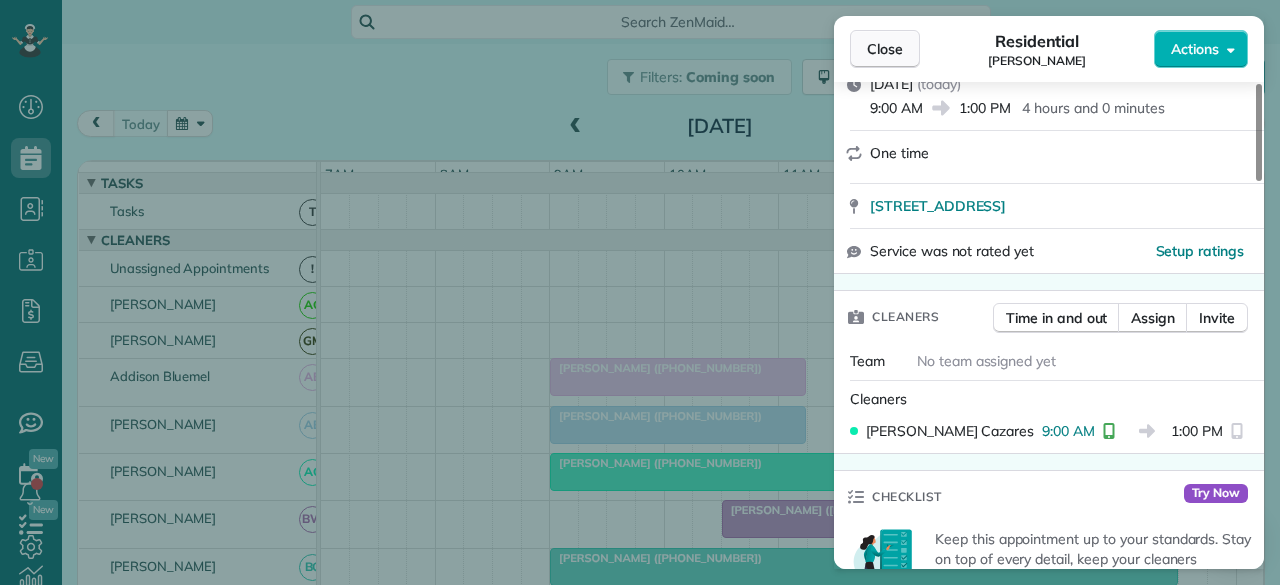 click on "Close" at bounding box center [885, 49] 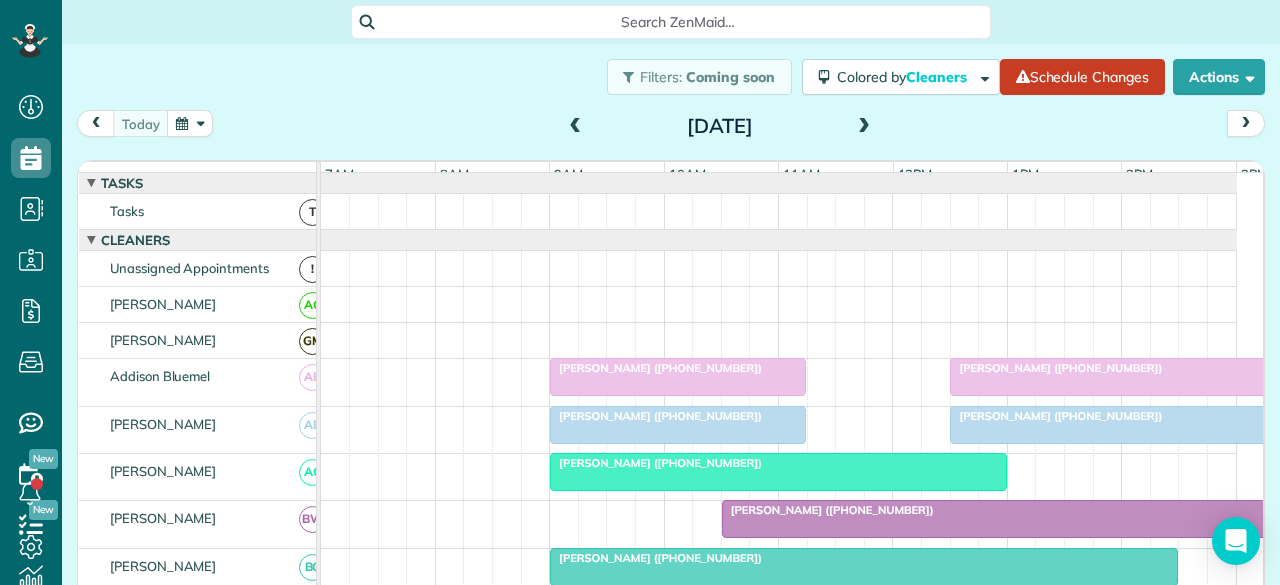 scroll, scrollTop: 79, scrollLeft: 0, axis: vertical 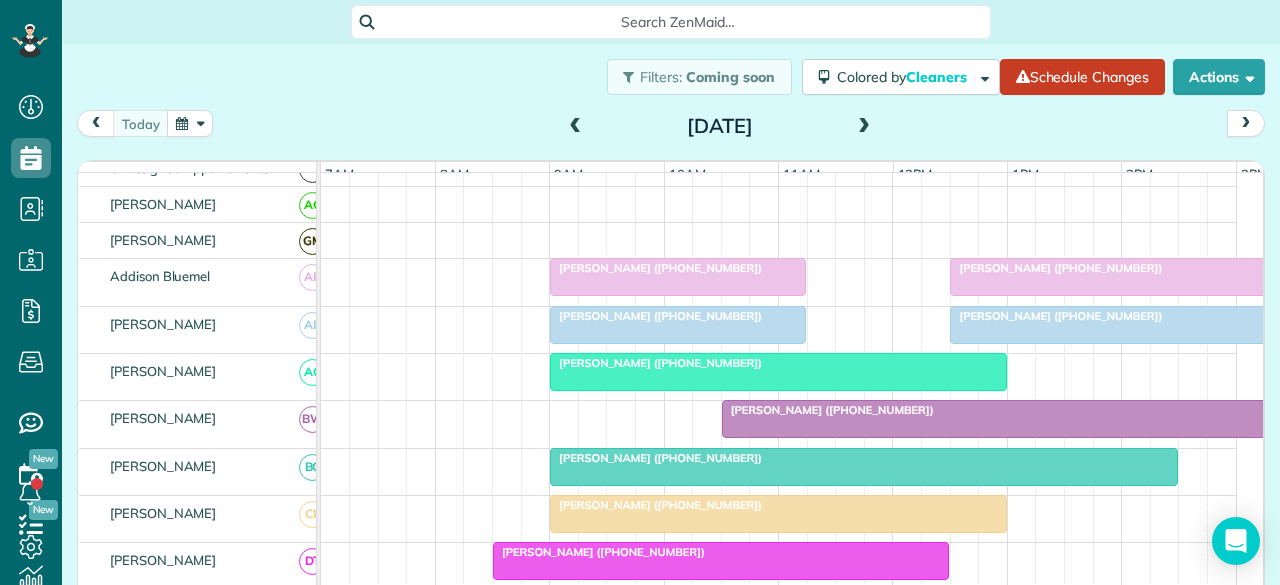 click on "[PERSON_NAME] ([PHONE_NUMBER])" at bounding box center [828, 410] 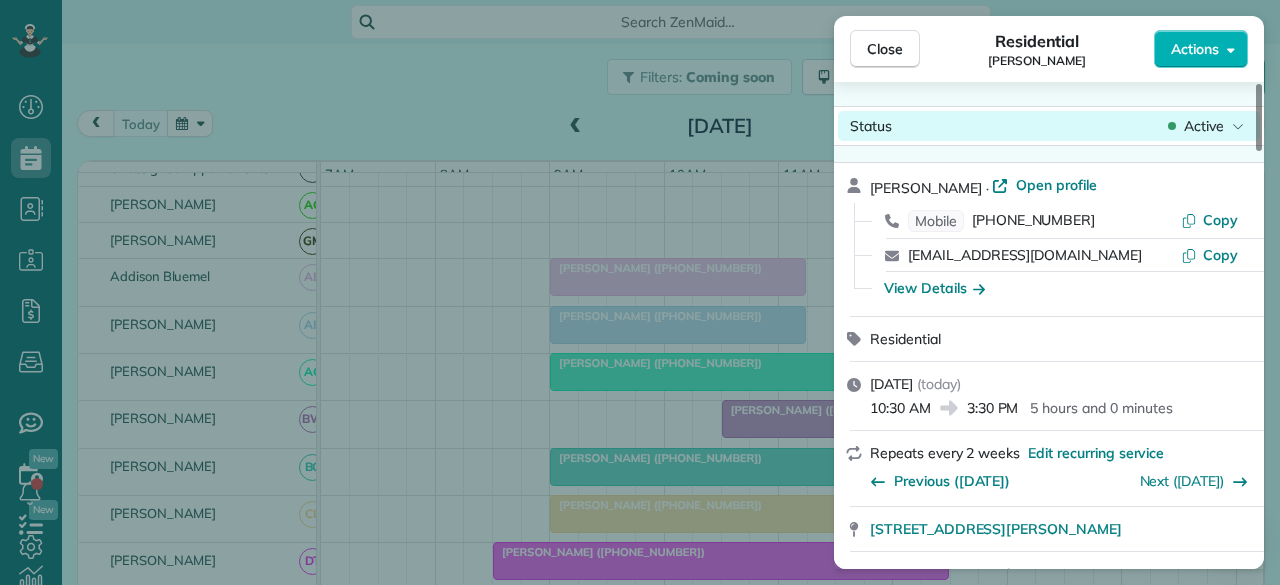 click on "Active" at bounding box center [1206, 126] 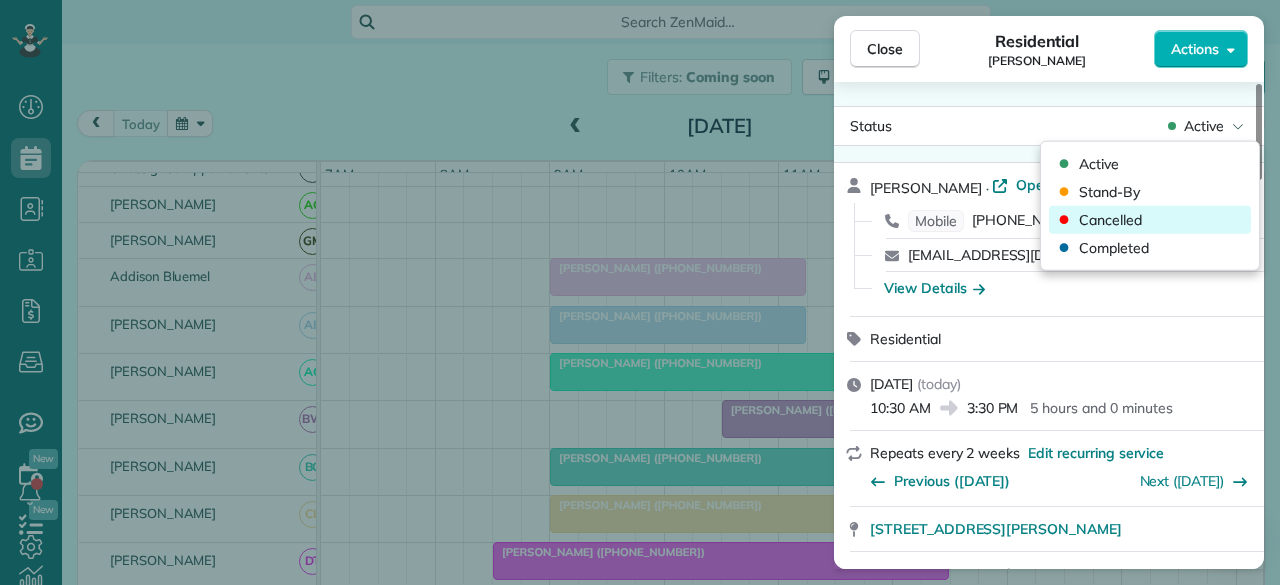 click on "Cancelled" at bounding box center [1110, 220] 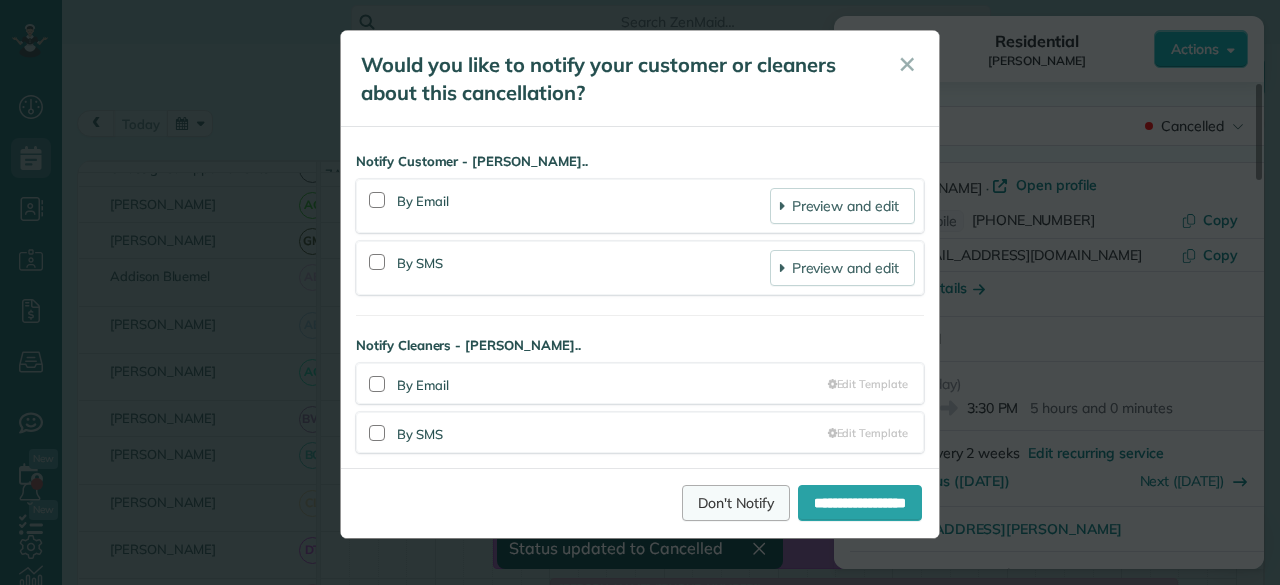 click on "Don't Notify" at bounding box center (736, 503) 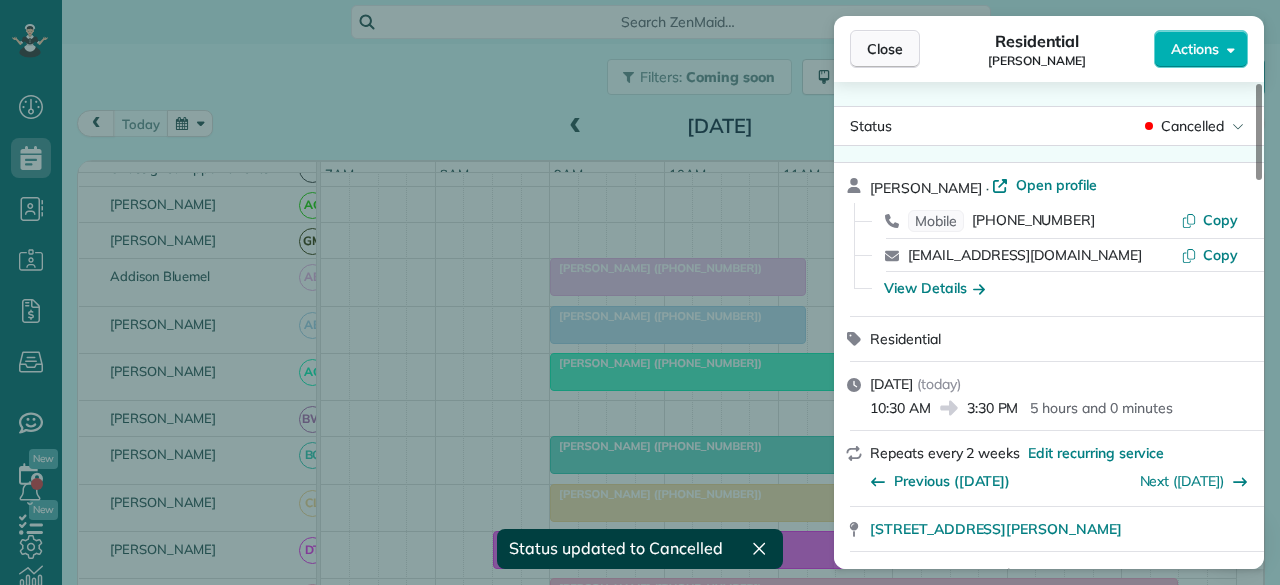 click on "Close" at bounding box center [885, 49] 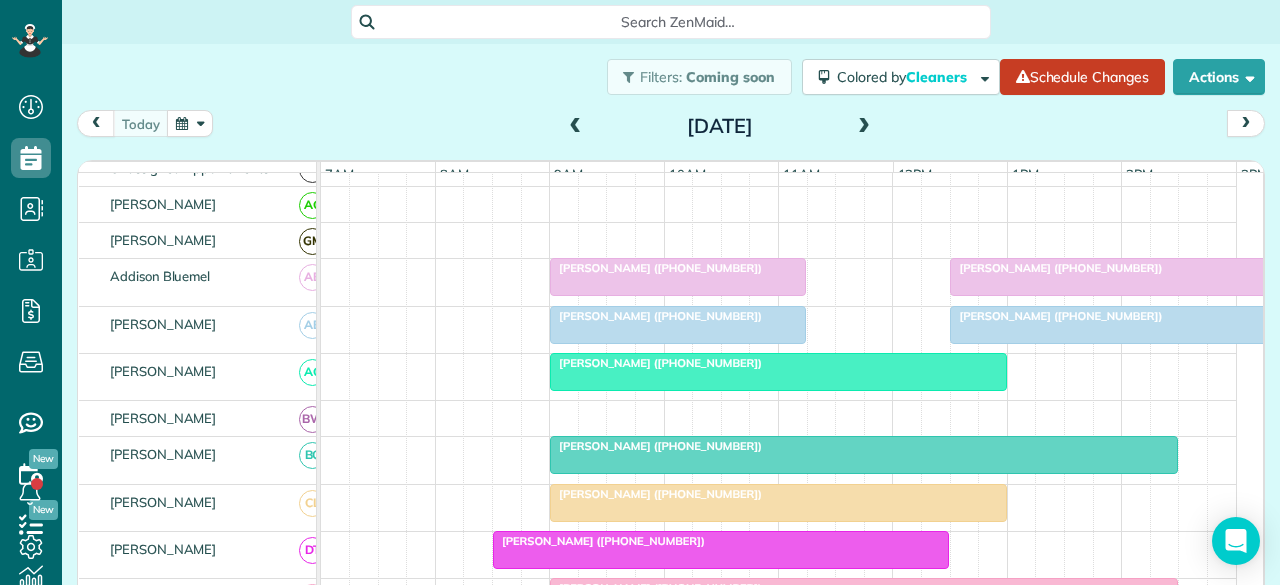 scroll, scrollTop: 165, scrollLeft: 0, axis: vertical 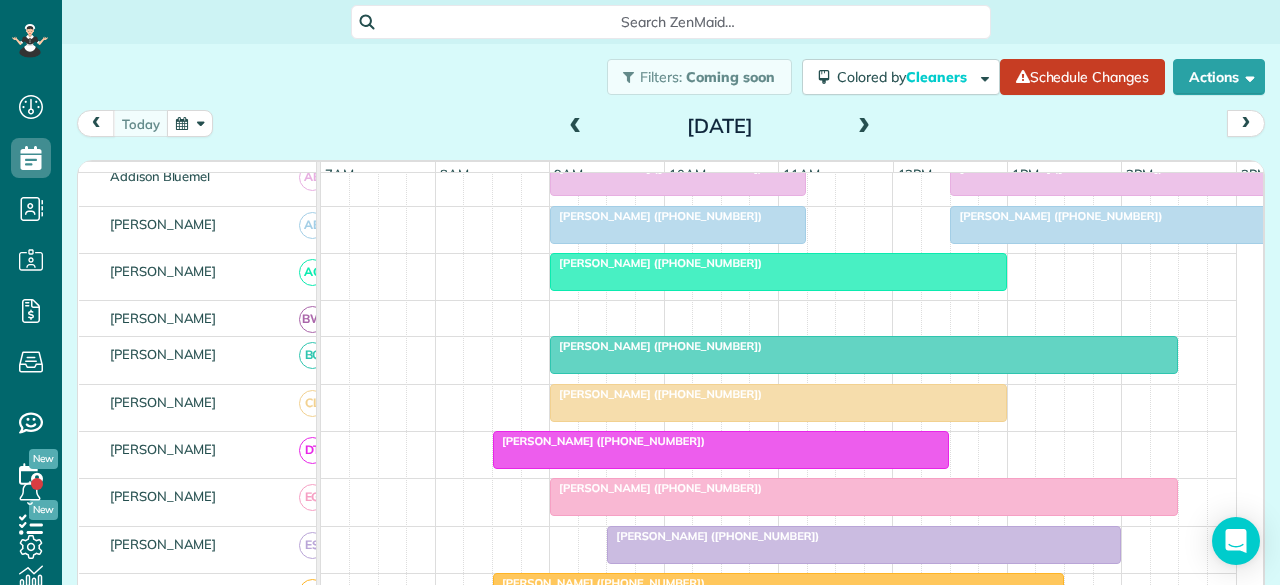 click on "Tammy Taylor (+18179803066)" at bounding box center [656, 346] 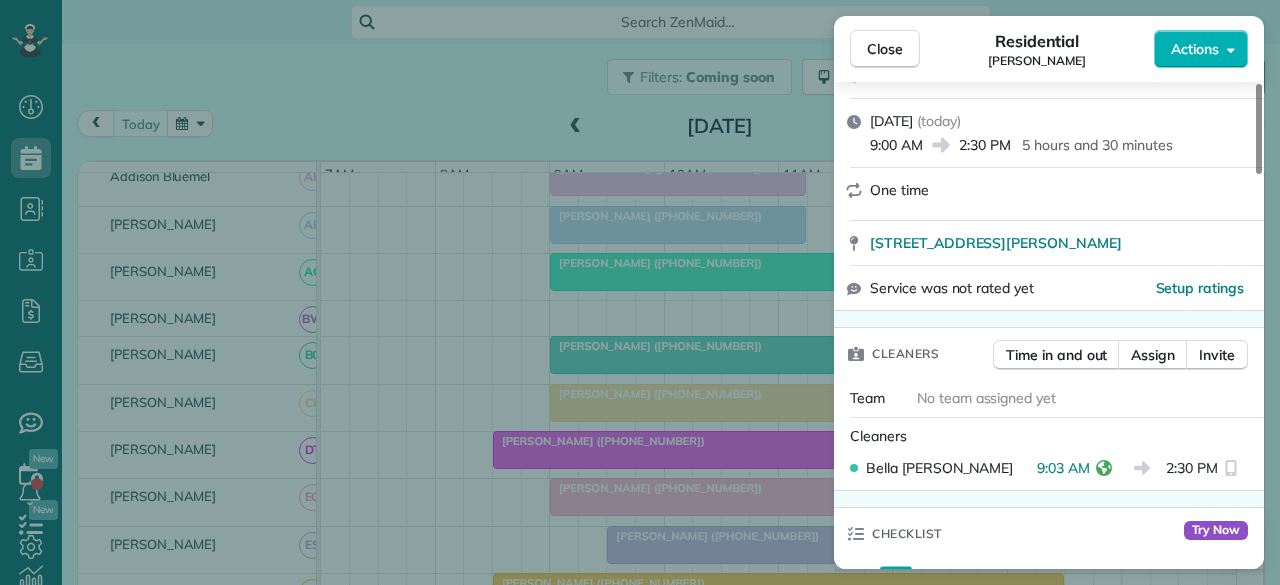 scroll, scrollTop: 300, scrollLeft: 0, axis: vertical 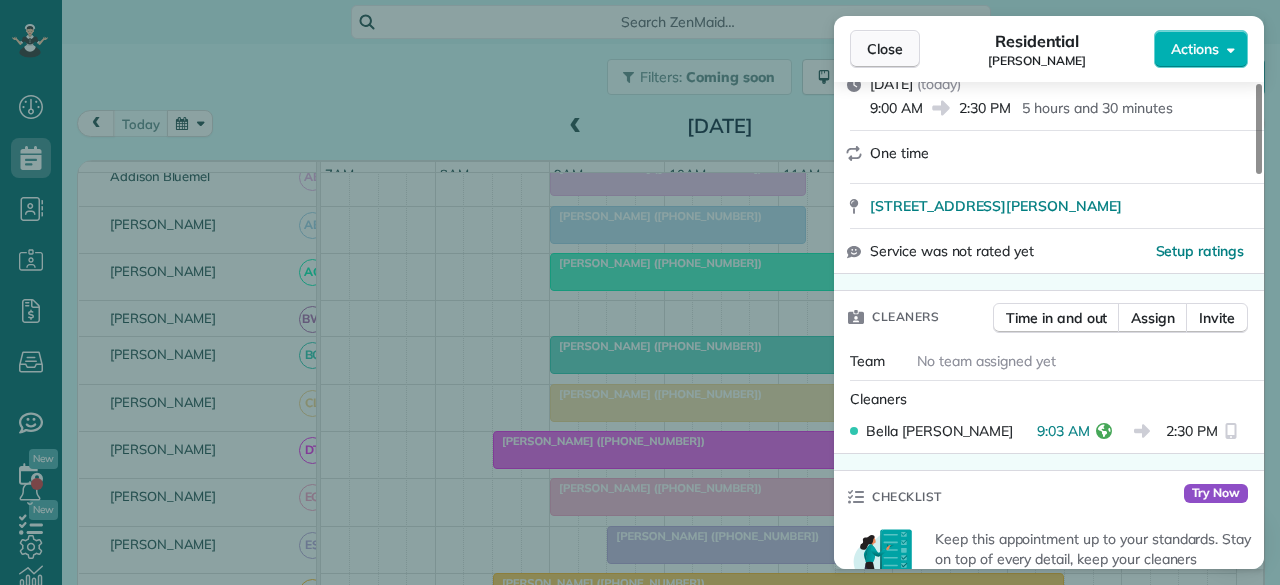 click on "Close" at bounding box center [885, 49] 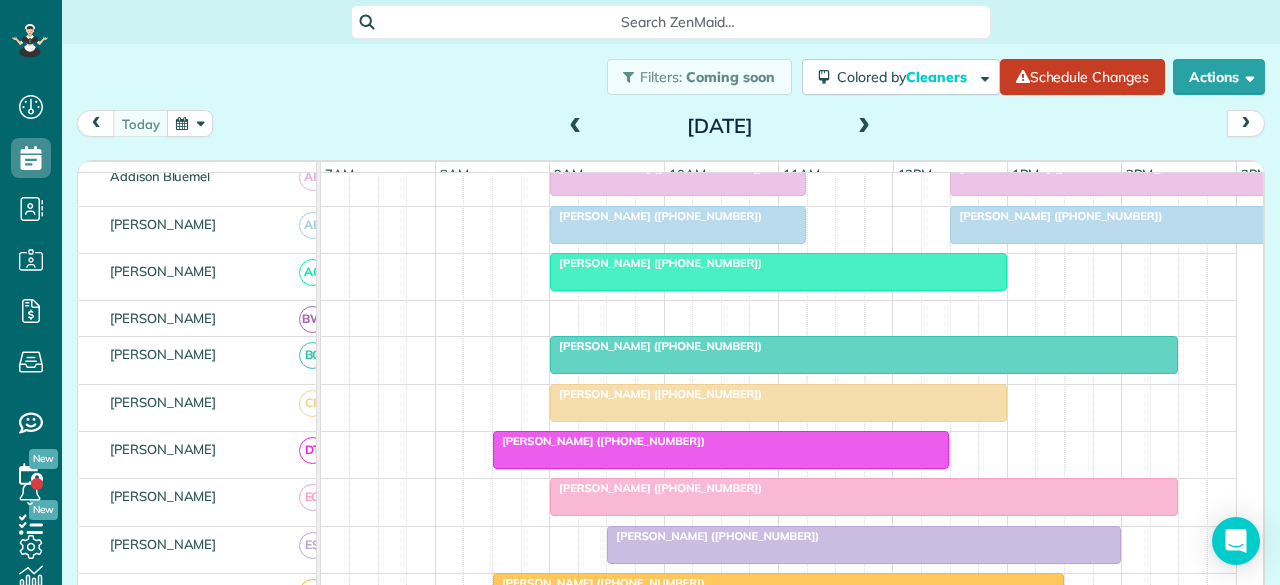 click on "[PERSON_NAME] ([PHONE_NUMBER])" at bounding box center (656, 394) 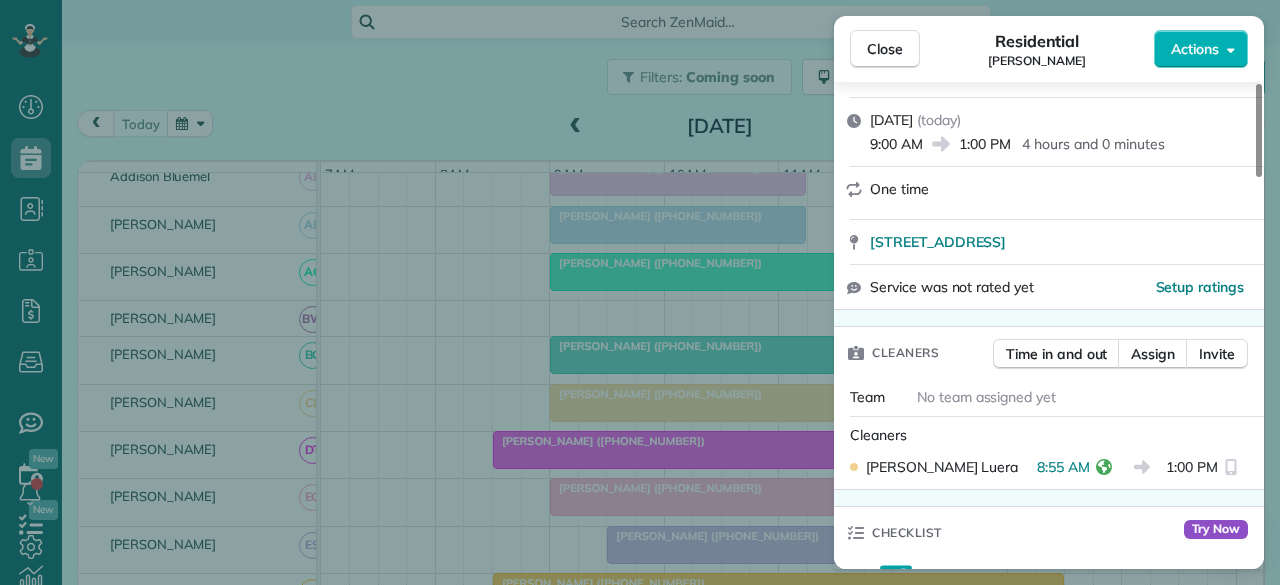 scroll, scrollTop: 300, scrollLeft: 0, axis: vertical 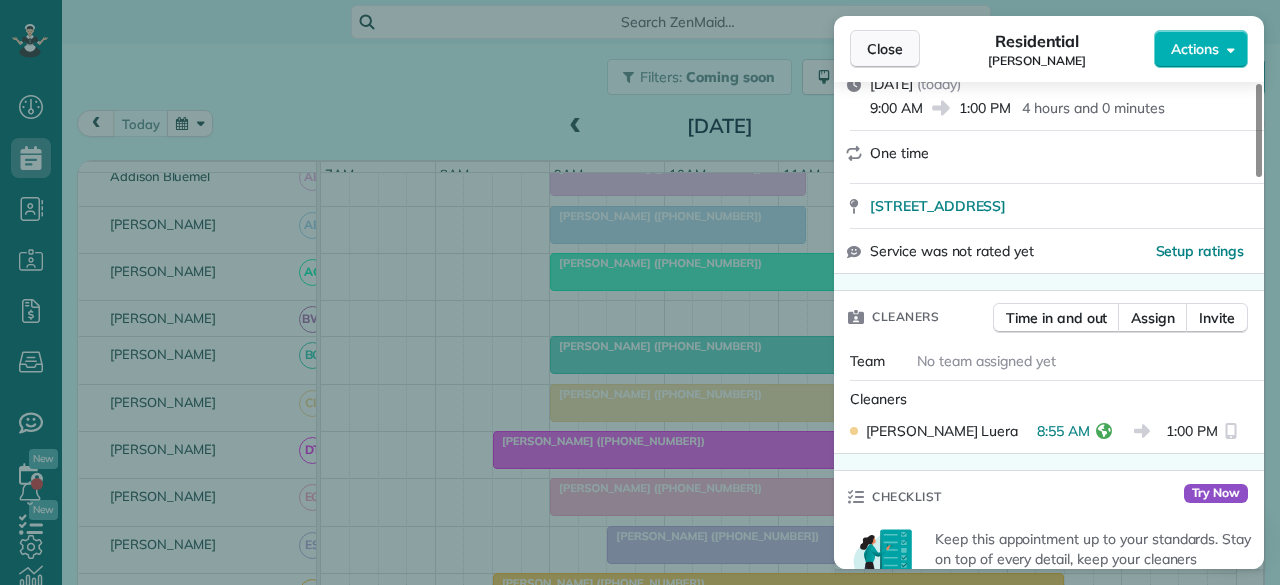 click on "Close" at bounding box center [885, 49] 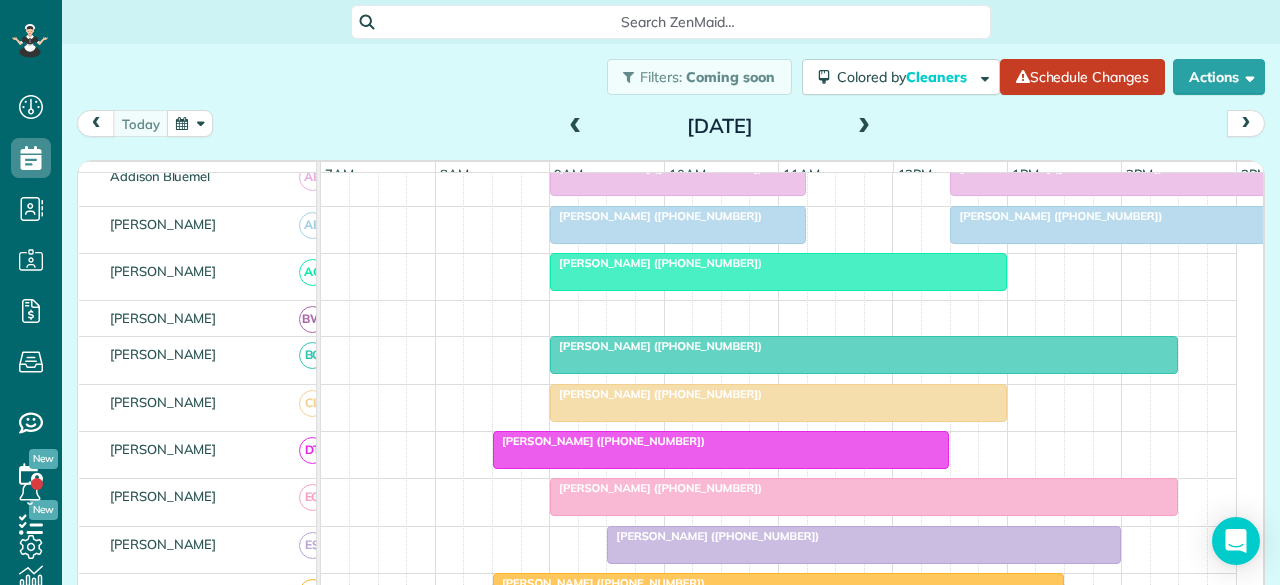 click at bounding box center [721, 450] 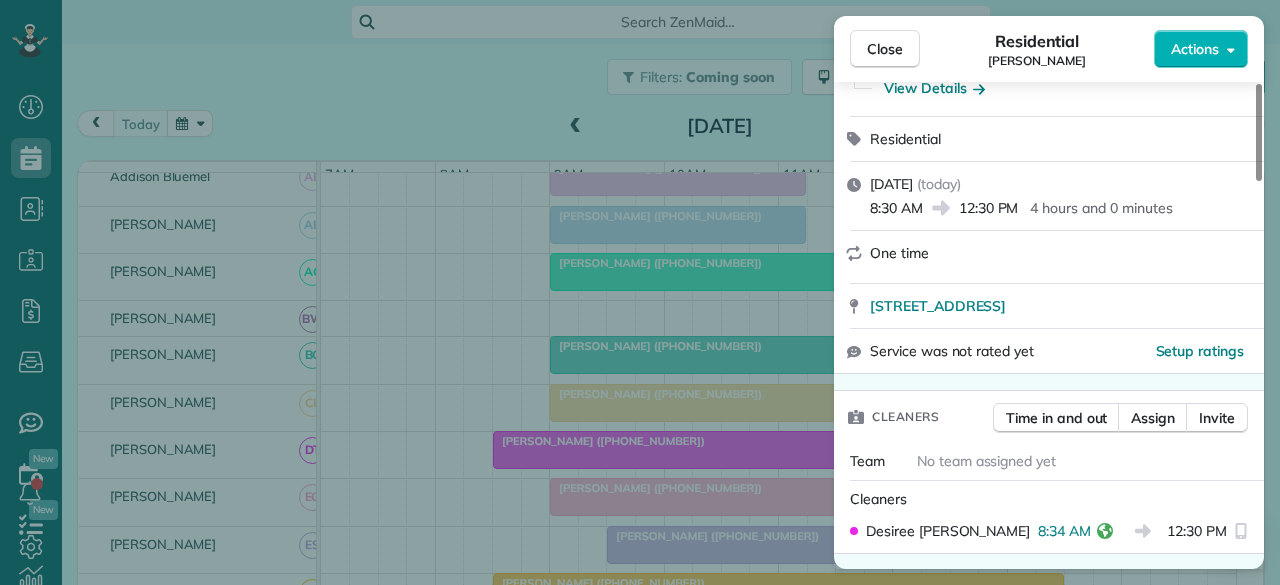 scroll, scrollTop: 300, scrollLeft: 0, axis: vertical 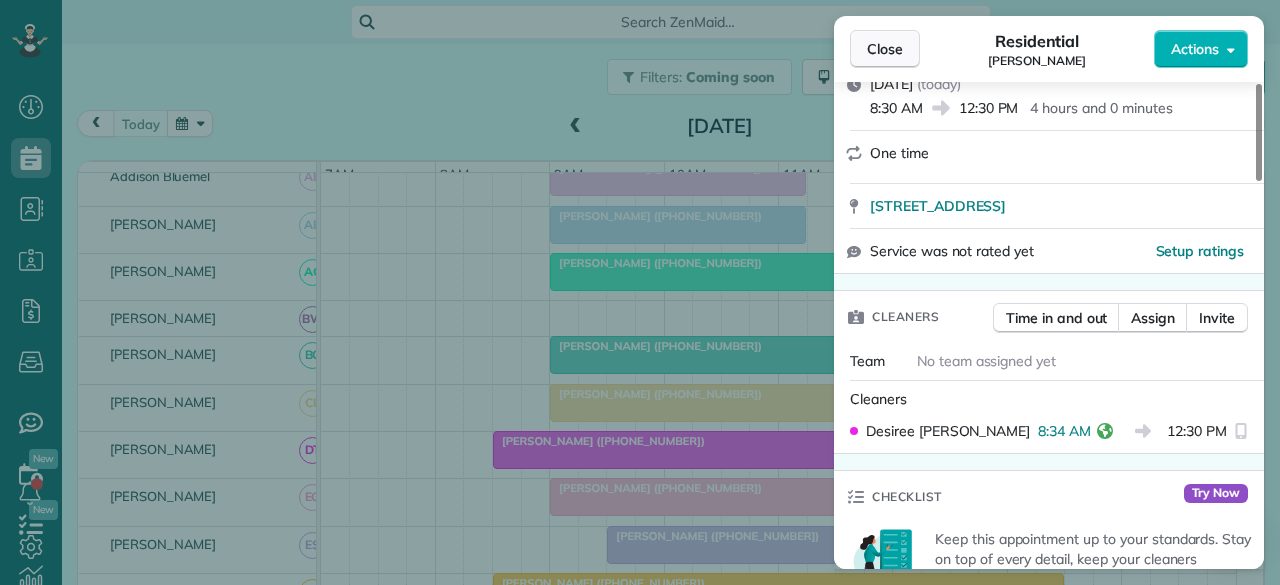 click on "Close" at bounding box center [885, 49] 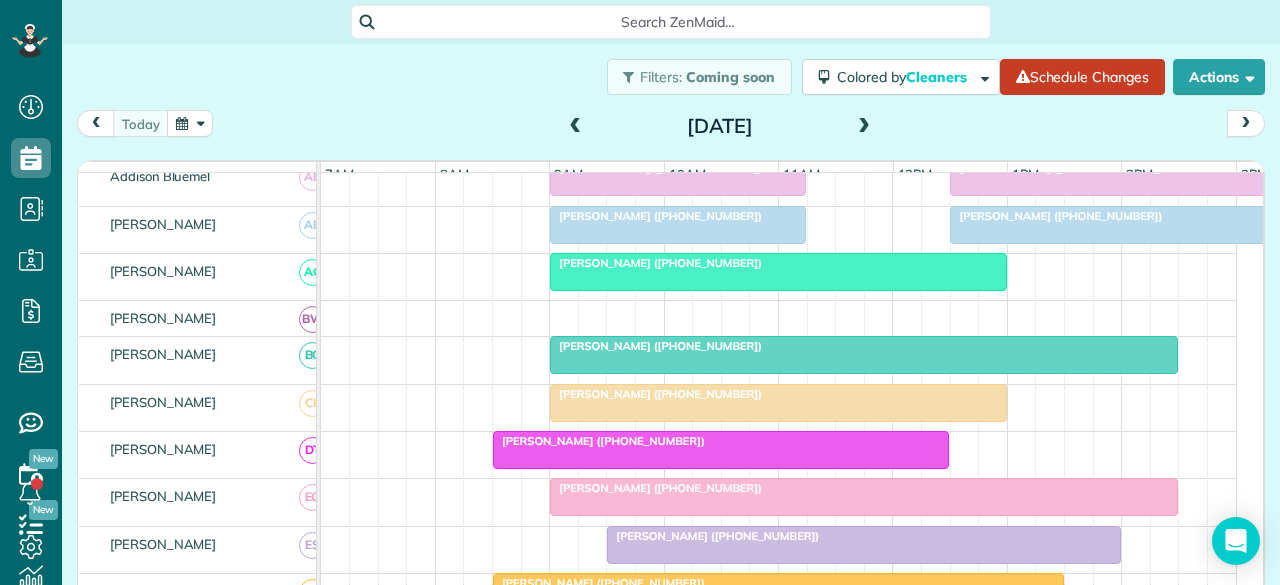 scroll, scrollTop: 267, scrollLeft: 0, axis: vertical 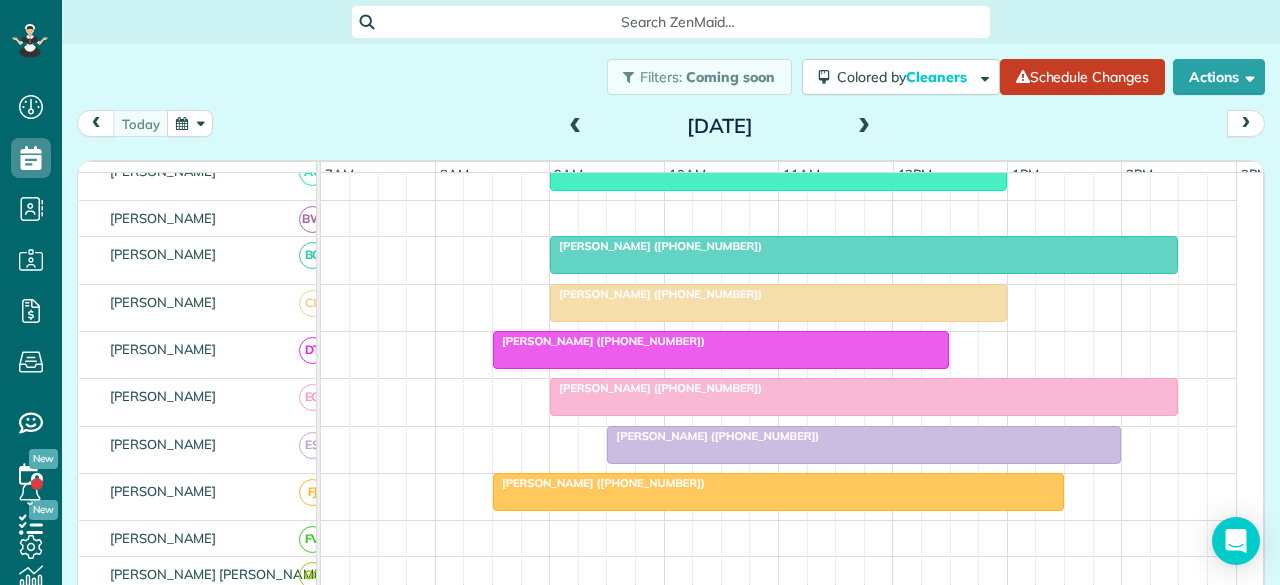 click at bounding box center (864, 397) 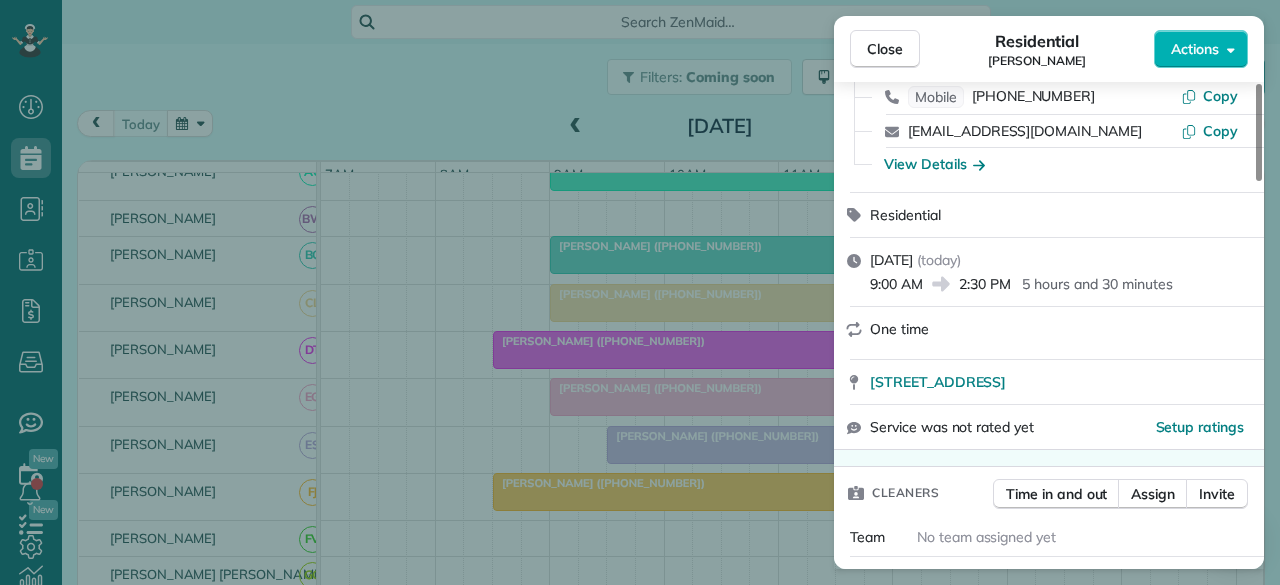 scroll, scrollTop: 200, scrollLeft: 0, axis: vertical 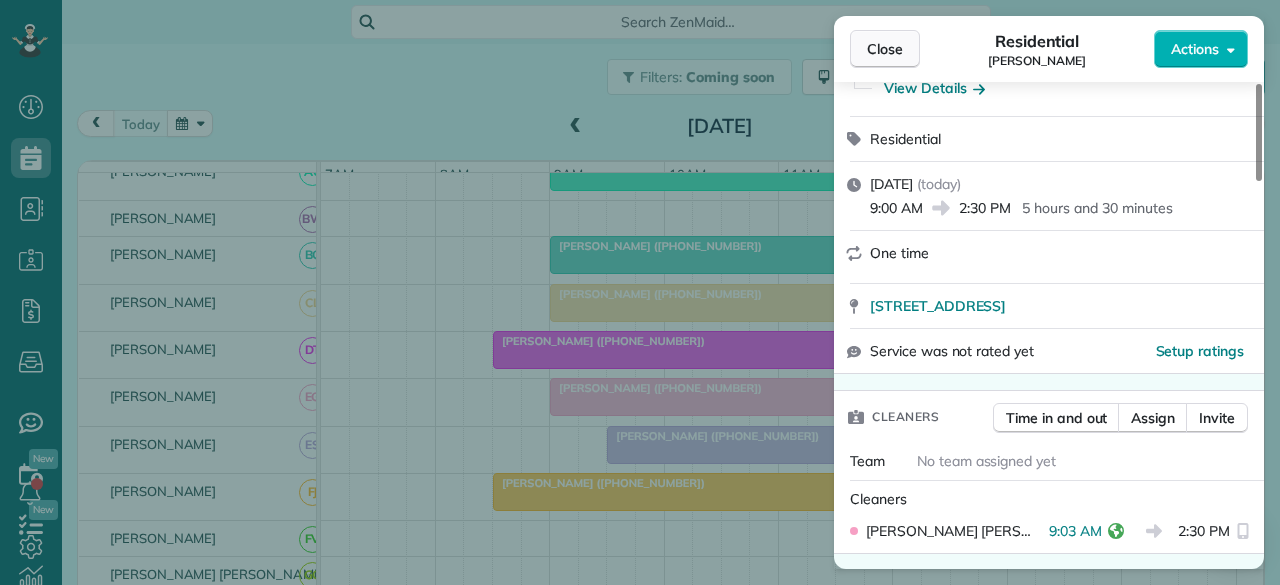 click on "Close" at bounding box center (885, 49) 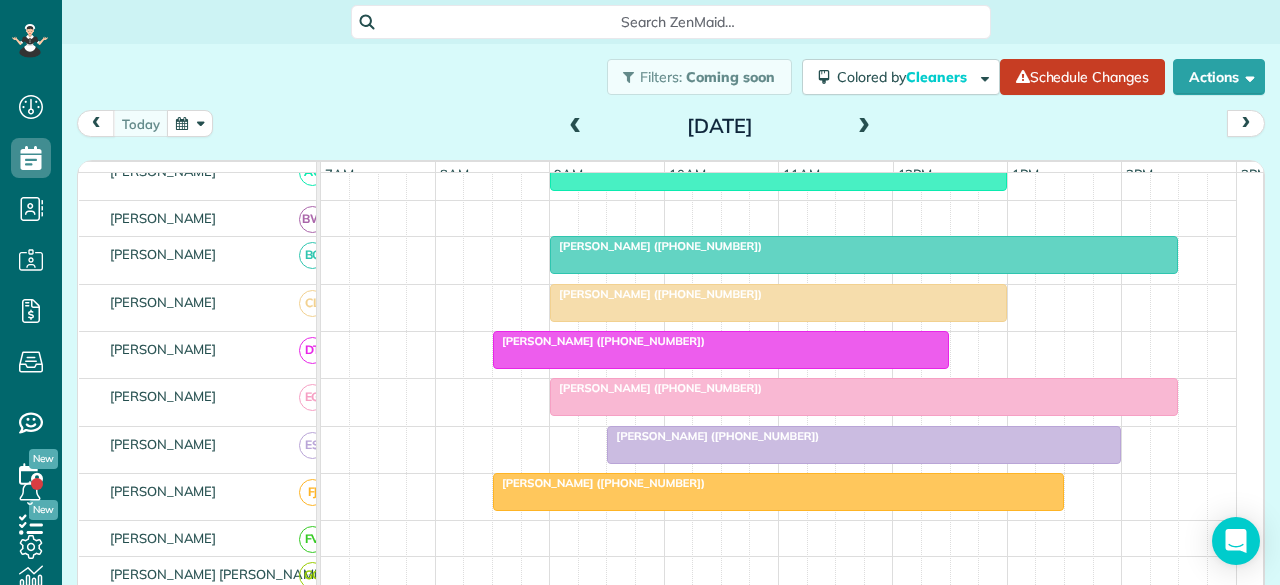 scroll, scrollTop: 333, scrollLeft: 0, axis: vertical 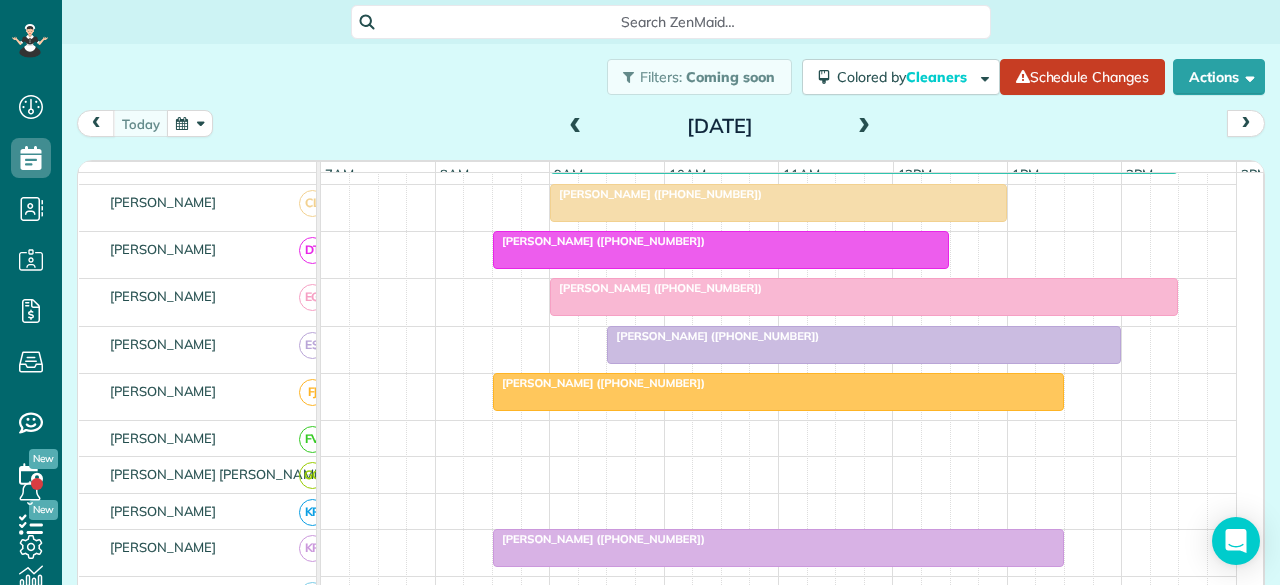 click on "[PERSON_NAME] ([PHONE_NUMBER])" at bounding box center [713, 336] 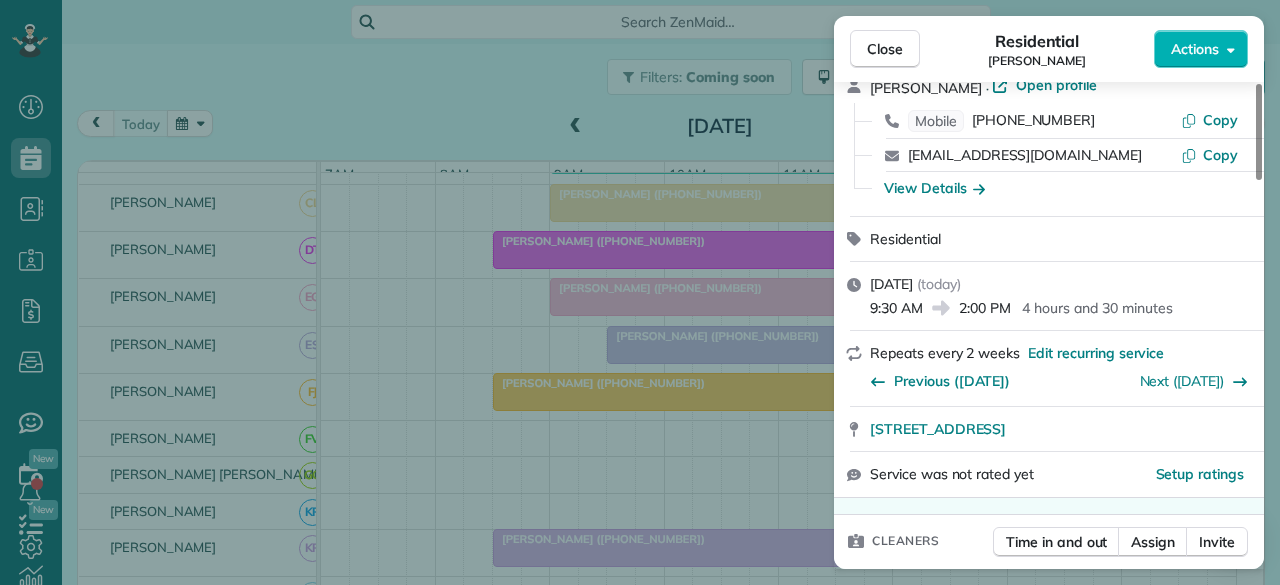 scroll, scrollTop: 0, scrollLeft: 0, axis: both 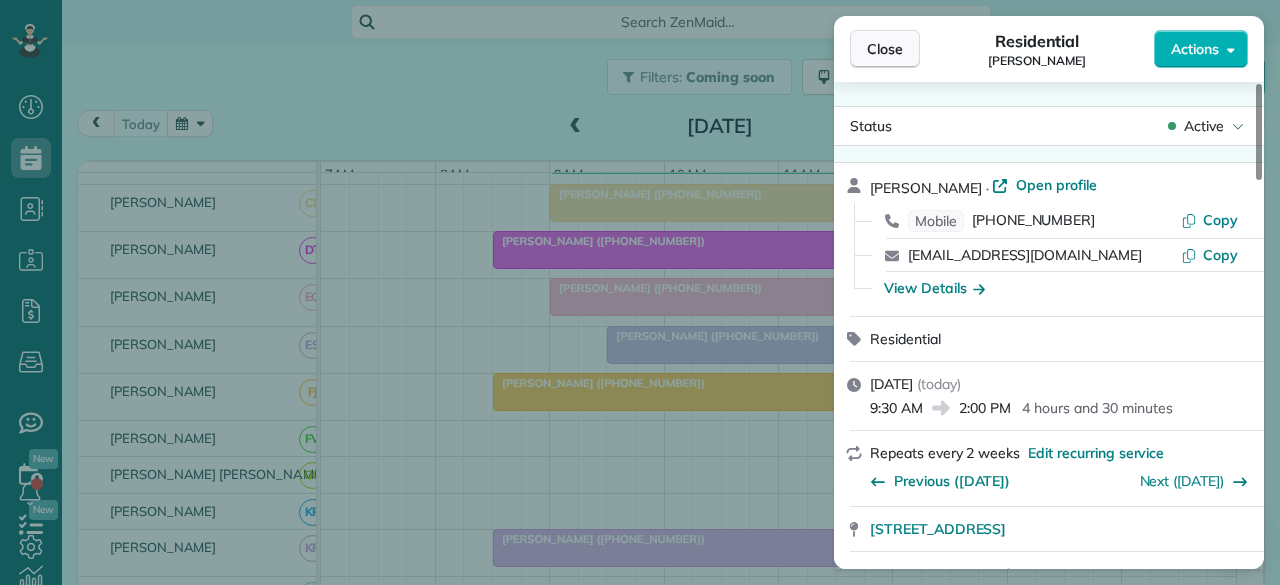 click on "Close" at bounding box center [885, 49] 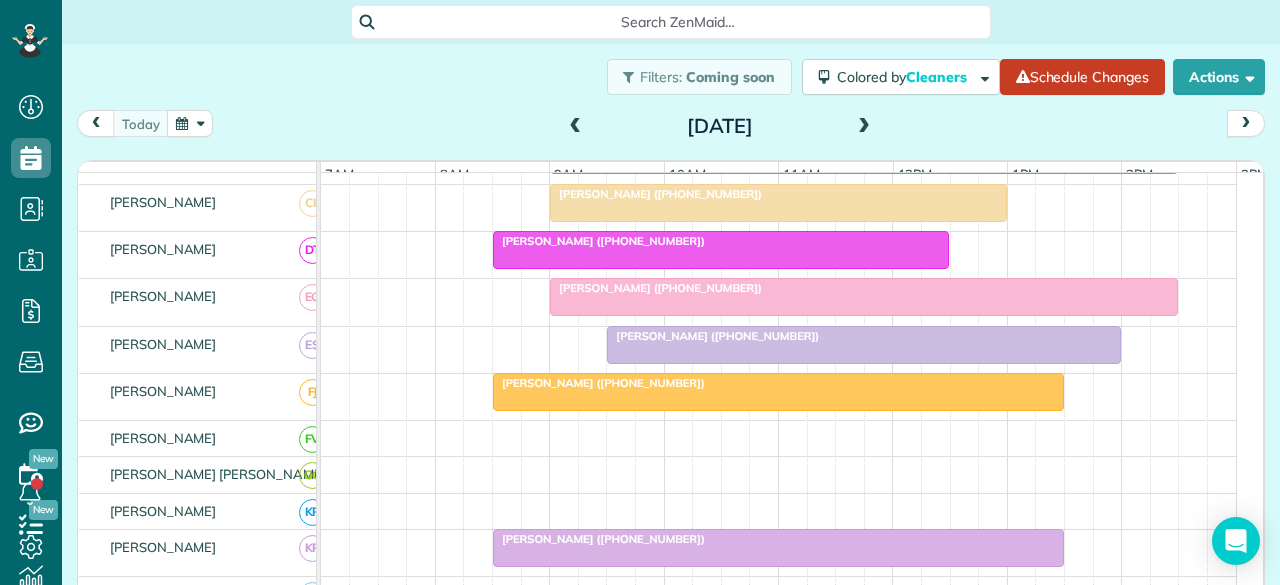 click on "[PERSON_NAME] ([PHONE_NUMBER])" at bounding box center [713, 336] 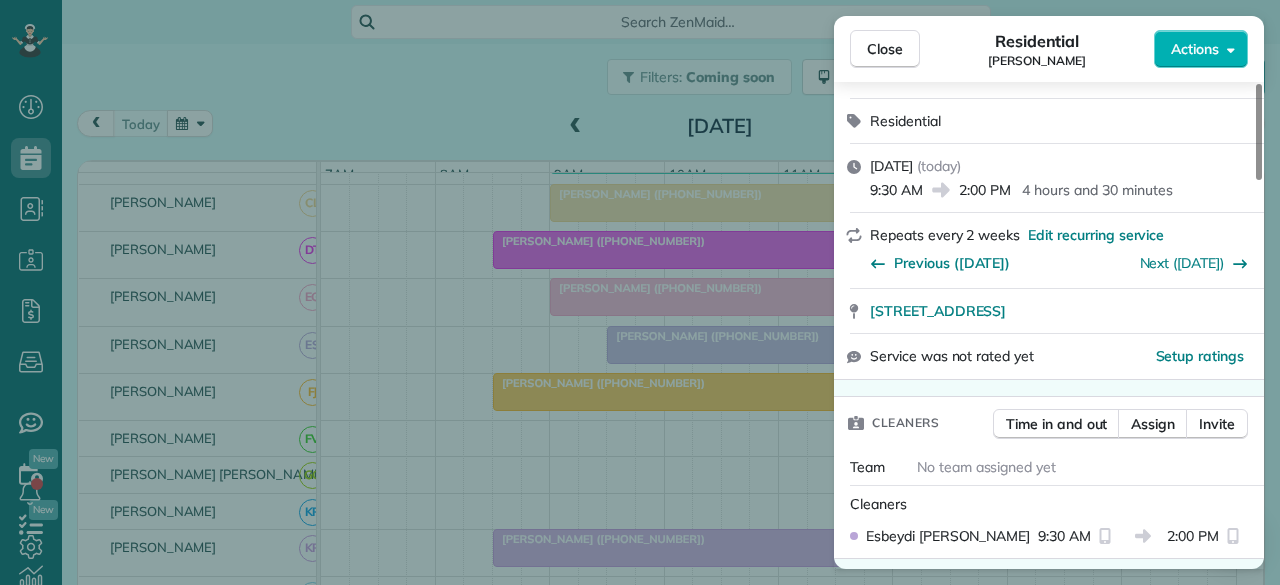 scroll, scrollTop: 300, scrollLeft: 0, axis: vertical 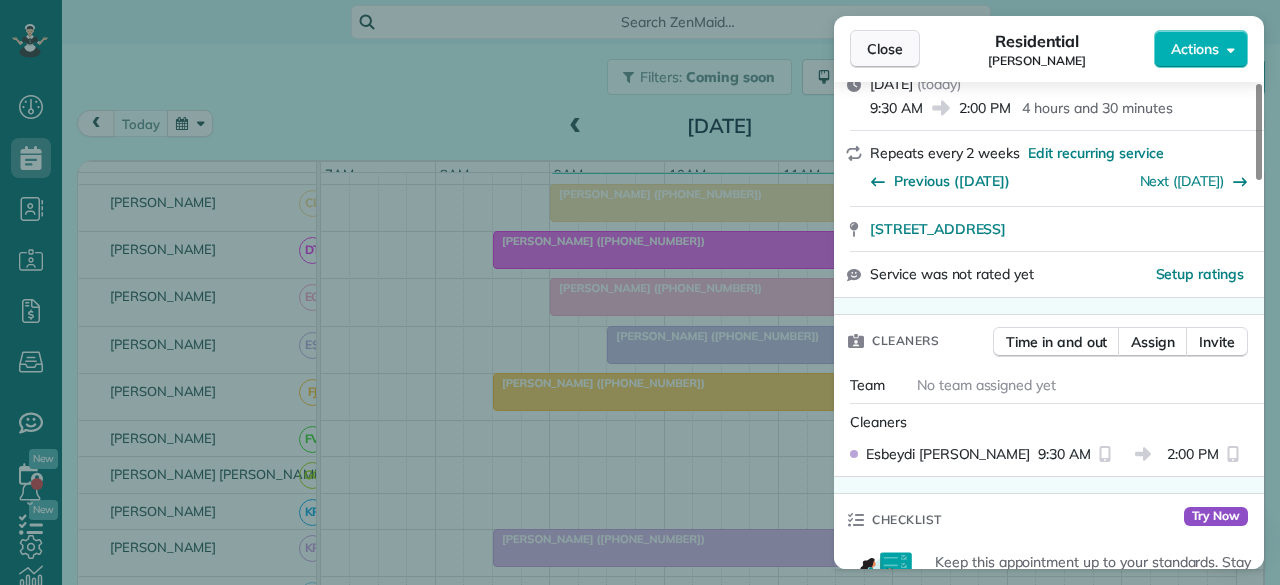 click on "Close" at bounding box center (885, 49) 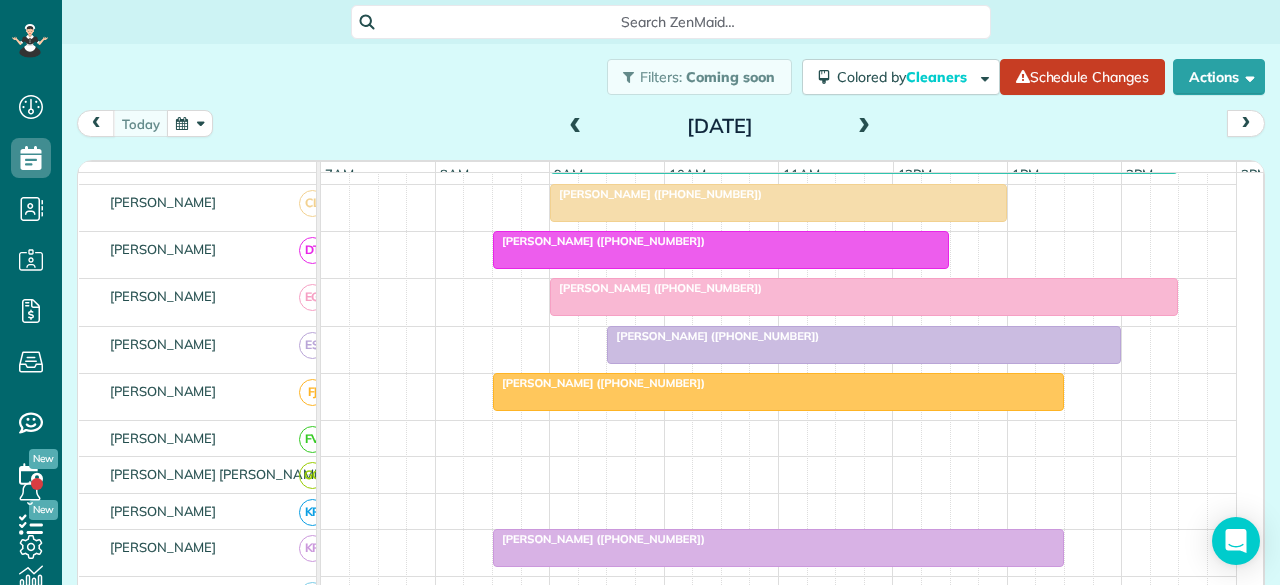 click at bounding box center (778, 392) 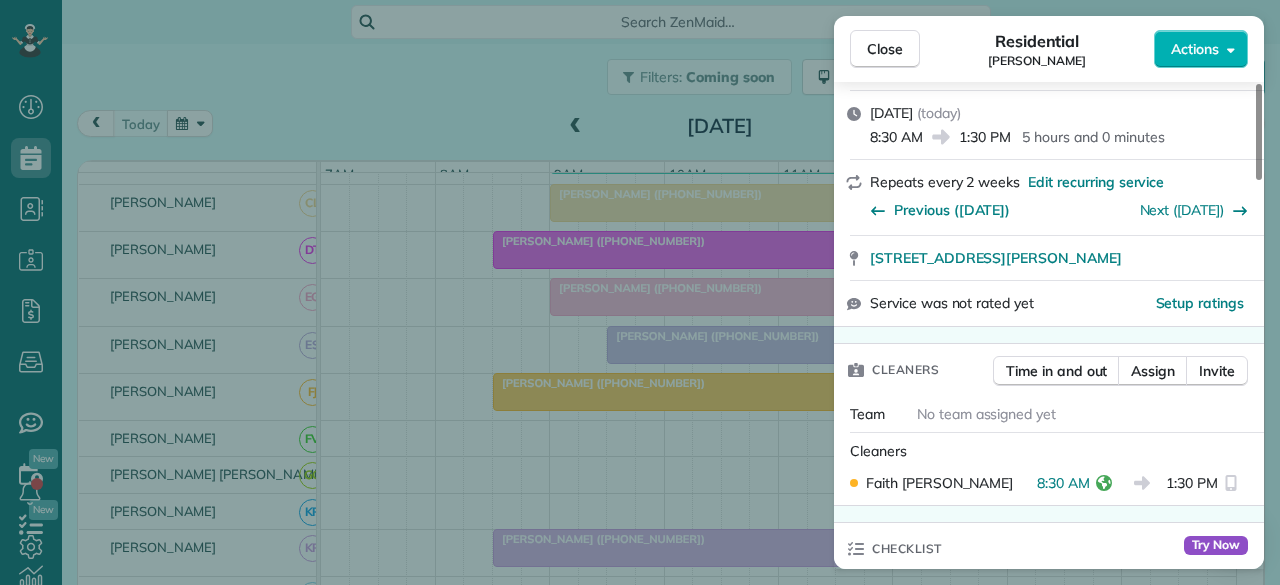 scroll, scrollTop: 400, scrollLeft: 0, axis: vertical 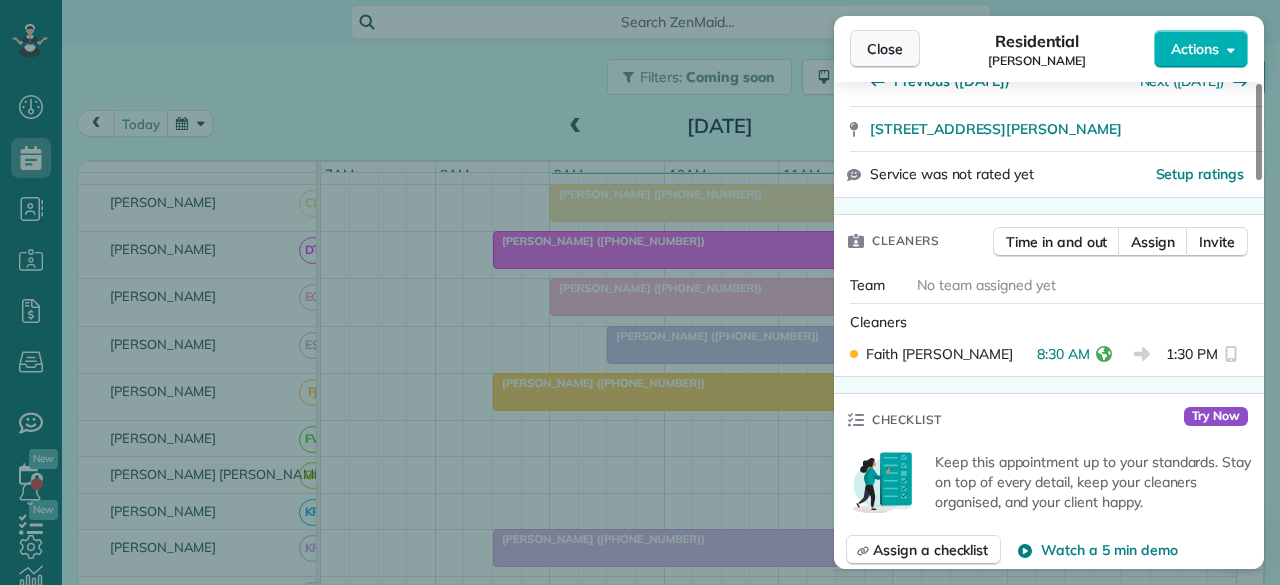 drag, startPoint x: 868, startPoint y: 42, endPoint x: 609, endPoint y: 337, distance: 392.5634 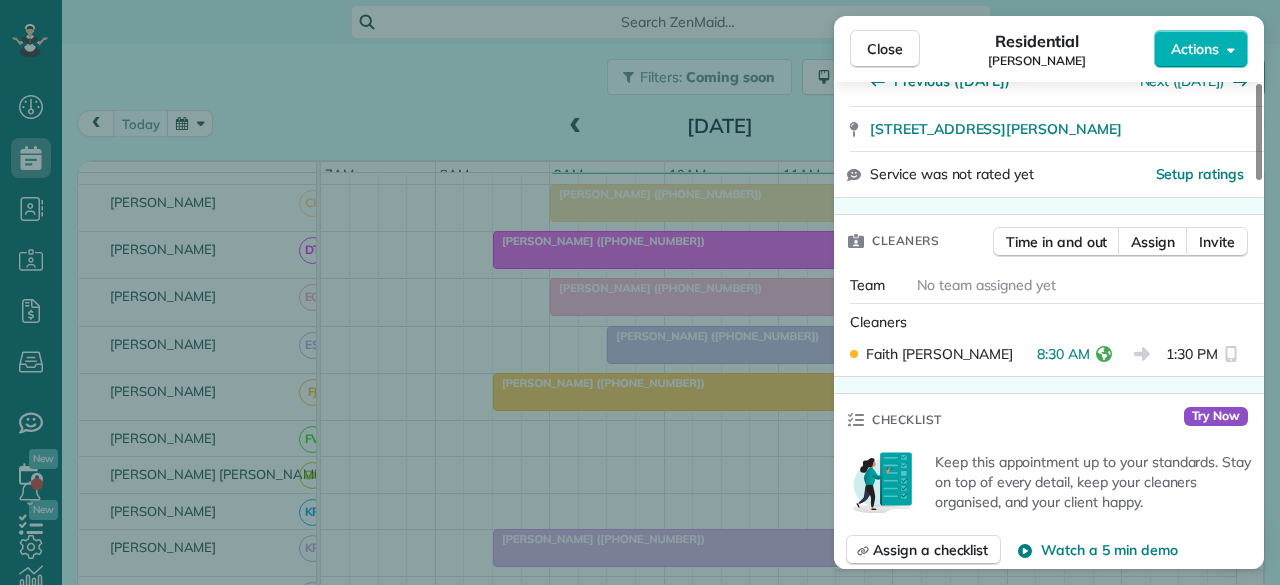 click on "Close" at bounding box center (885, 49) 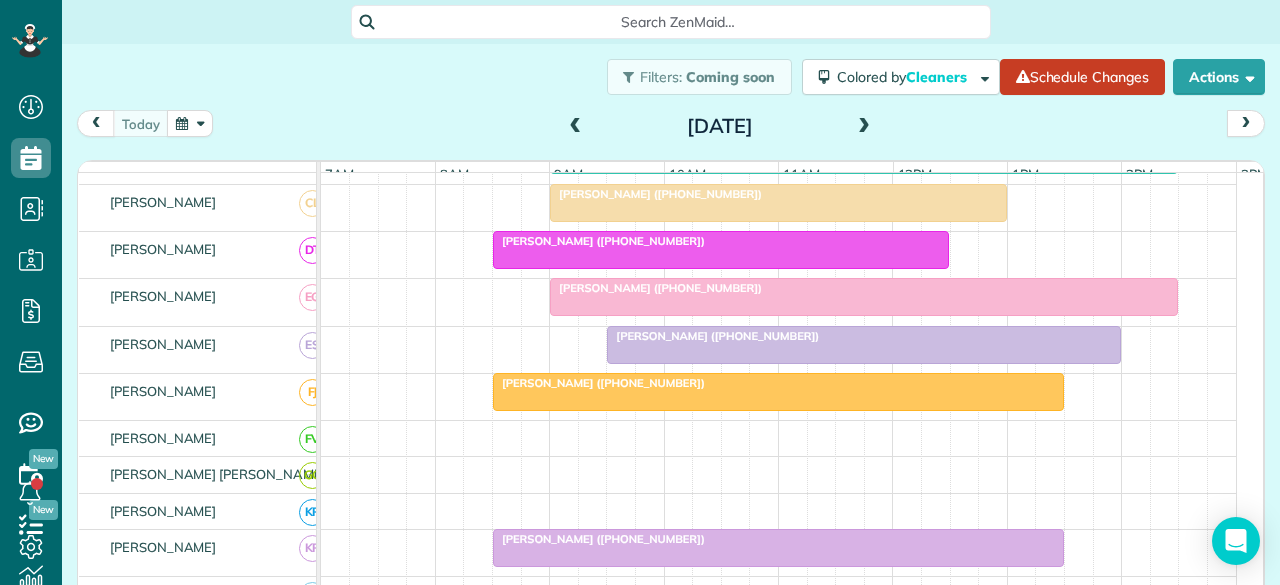 scroll, scrollTop: 157, scrollLeft: 0, axis: vertical 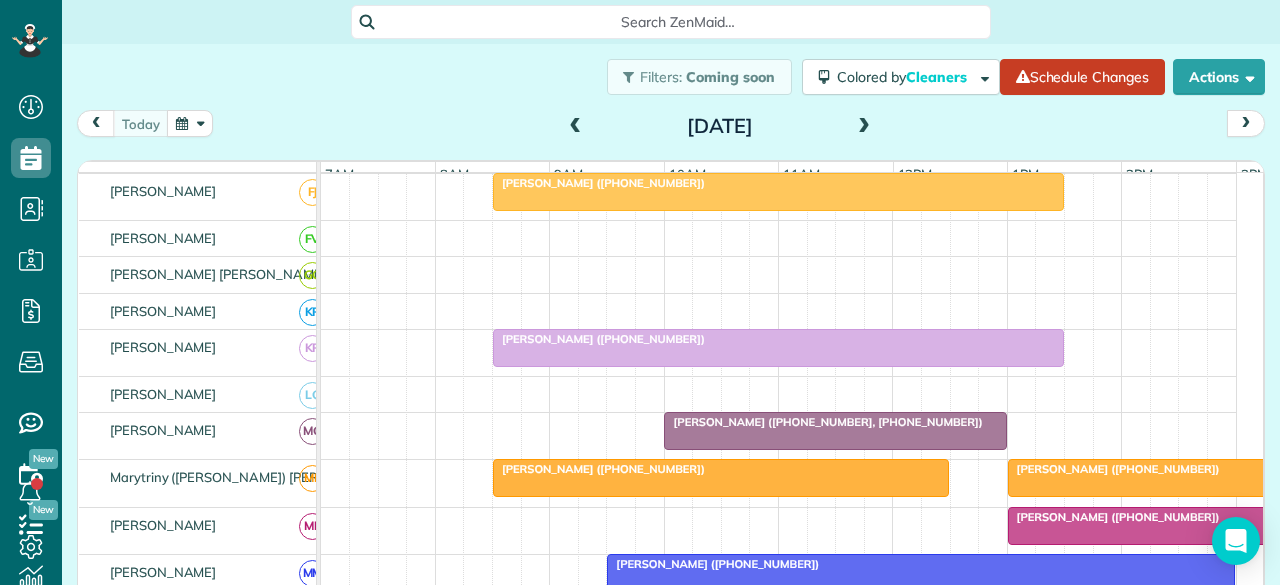 click on "Janale Hayes (+18175289689)" at bounding box center (599, 339) 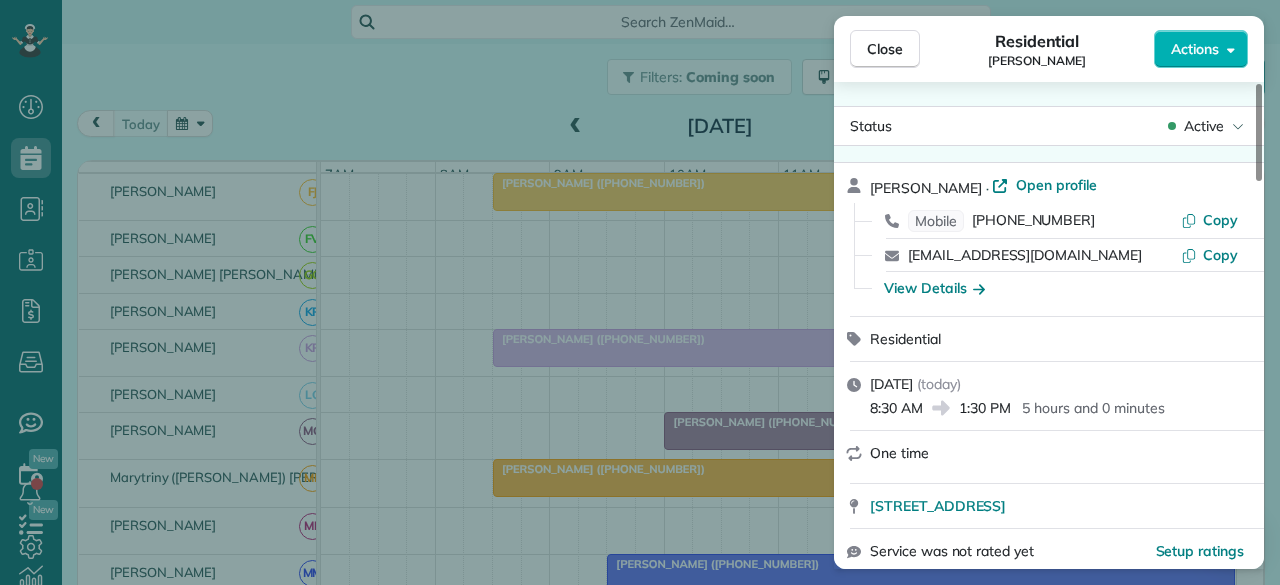 scroll, scrollTop: 500, scrollLeft: 0, axis: vertical 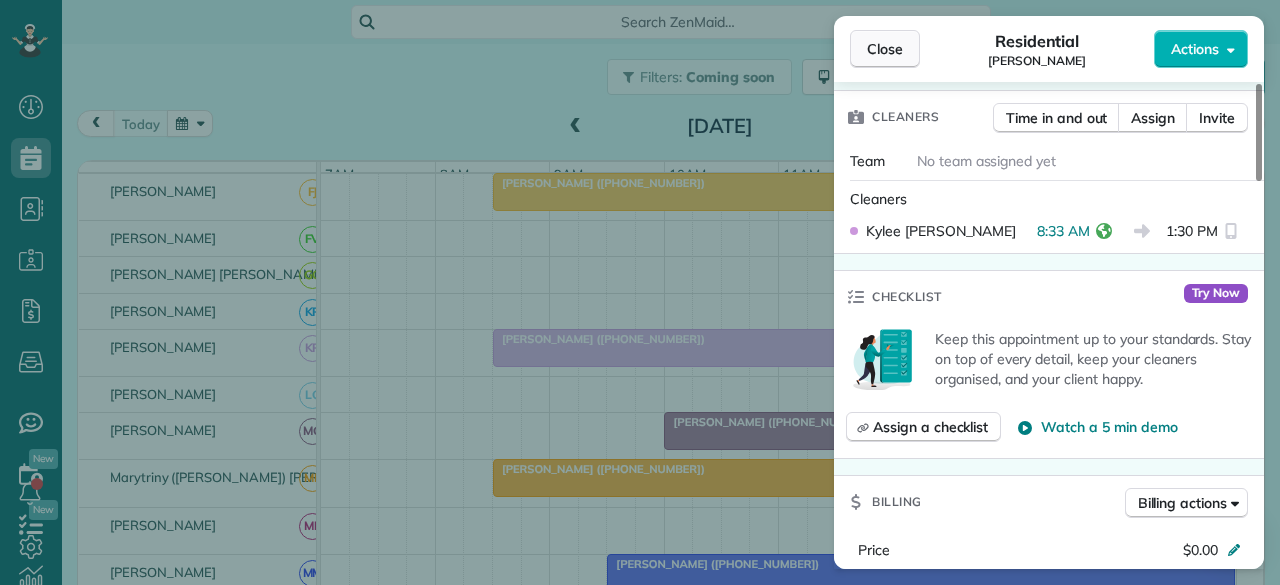 click on "Close" at bounding box center [885, 49] 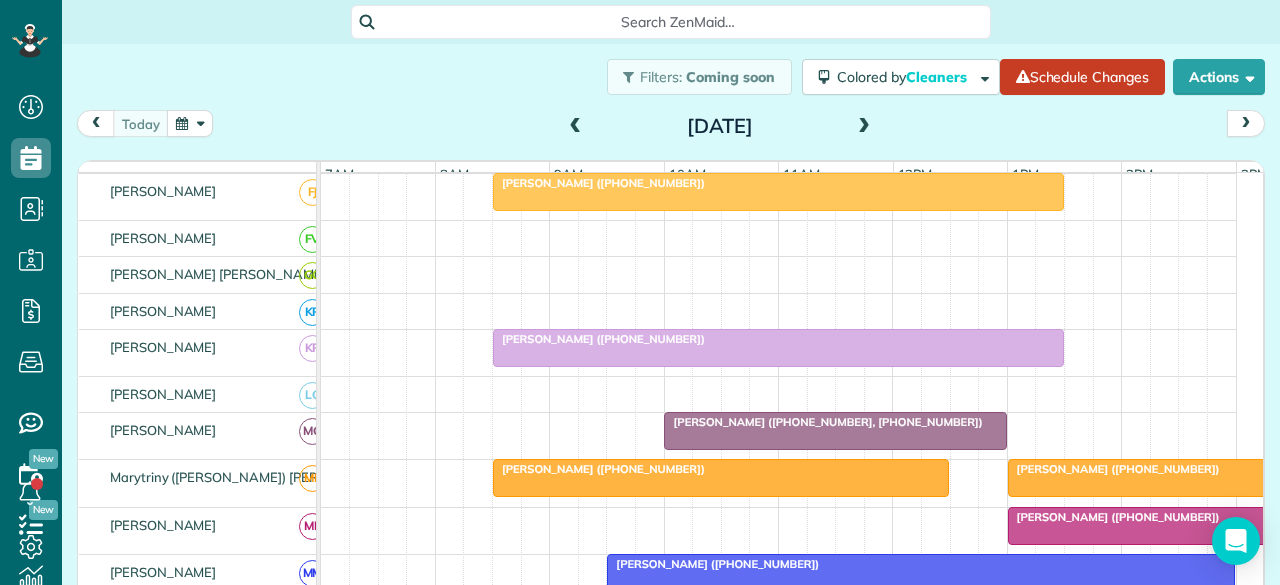 scroll, scrollTop: 700, scrollLeft: 0, axis: vertical 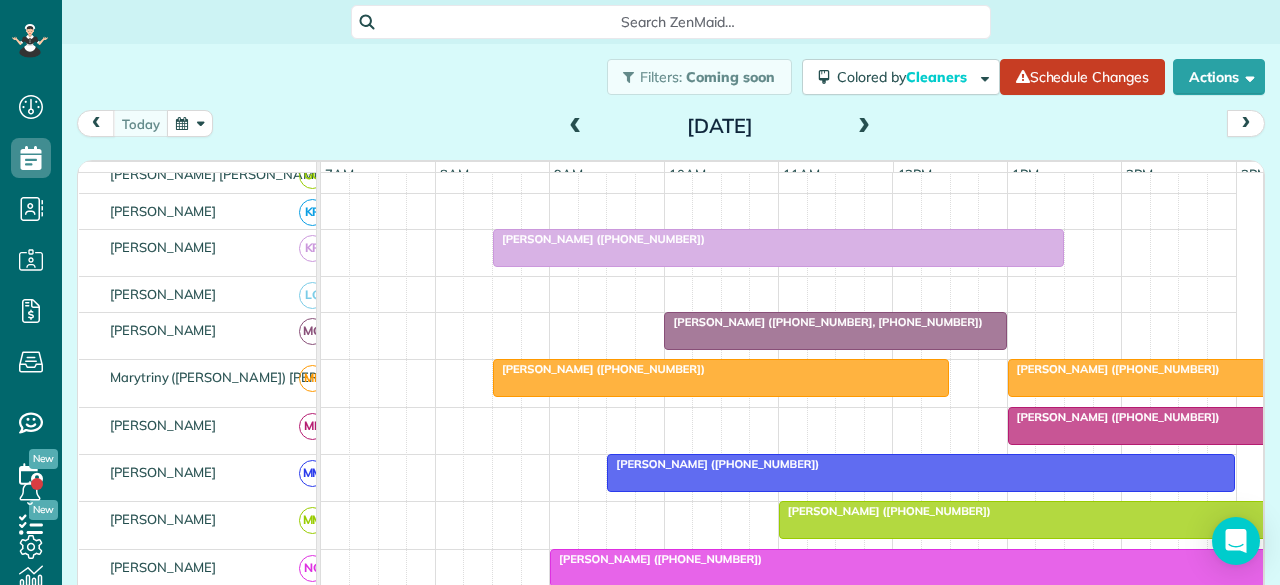 click on "[PERSON_NAME] ([PHONE_NUMBER])" at bounding box center [721, 369] 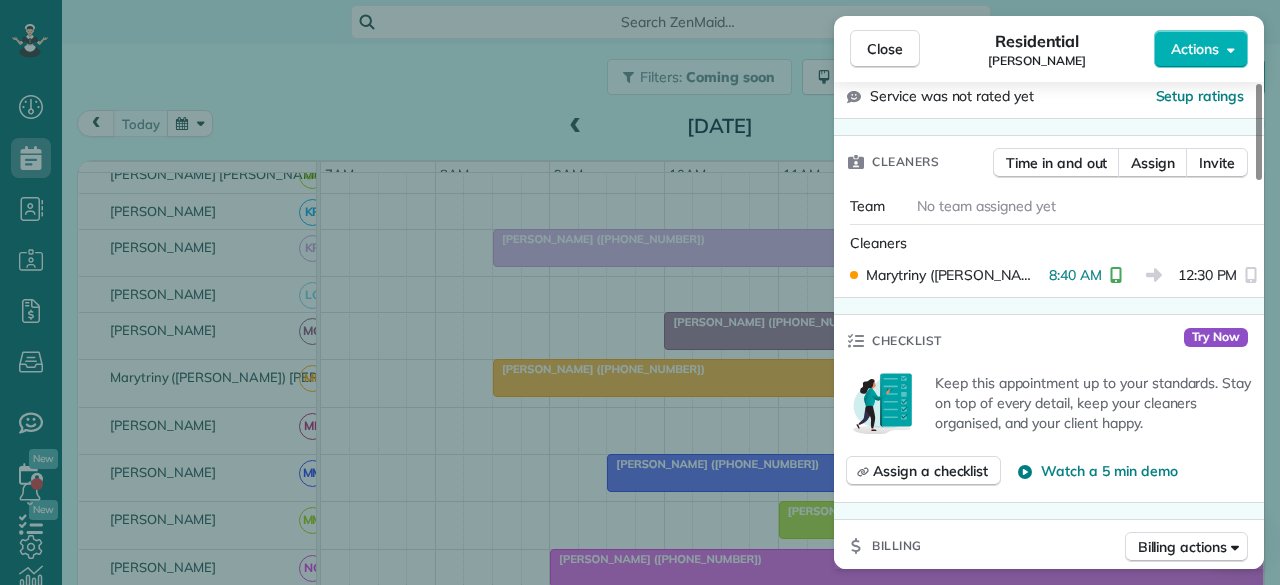 scroll, scrollTop: 500, scrollLeft: 0, axis: vertical 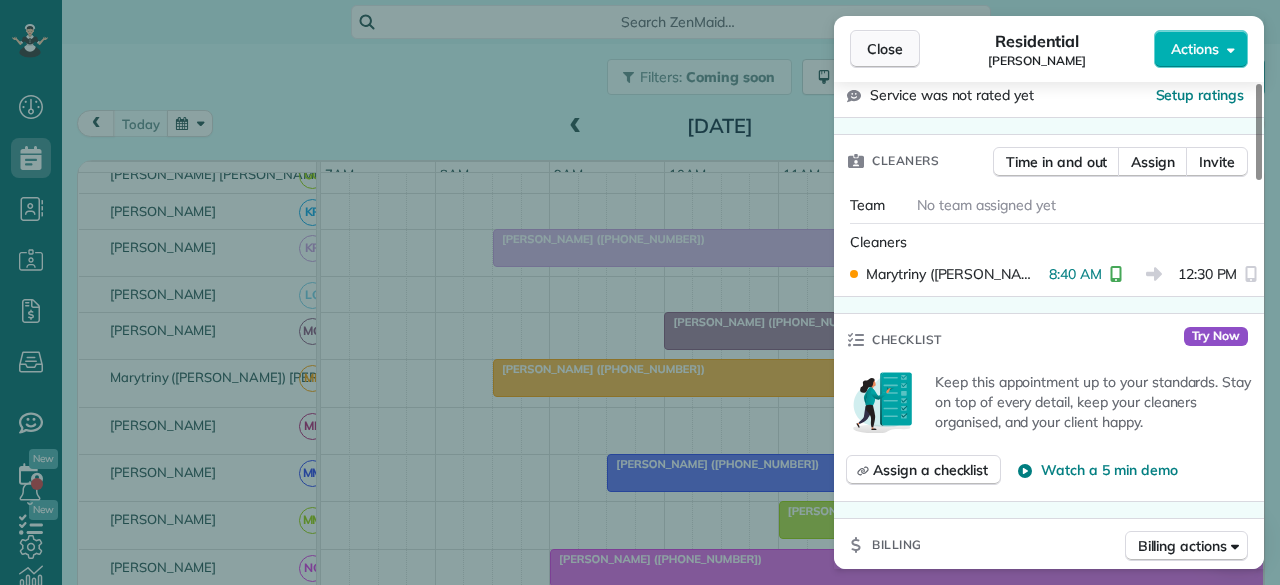 click on "Close" at bounding box center [885, 49] 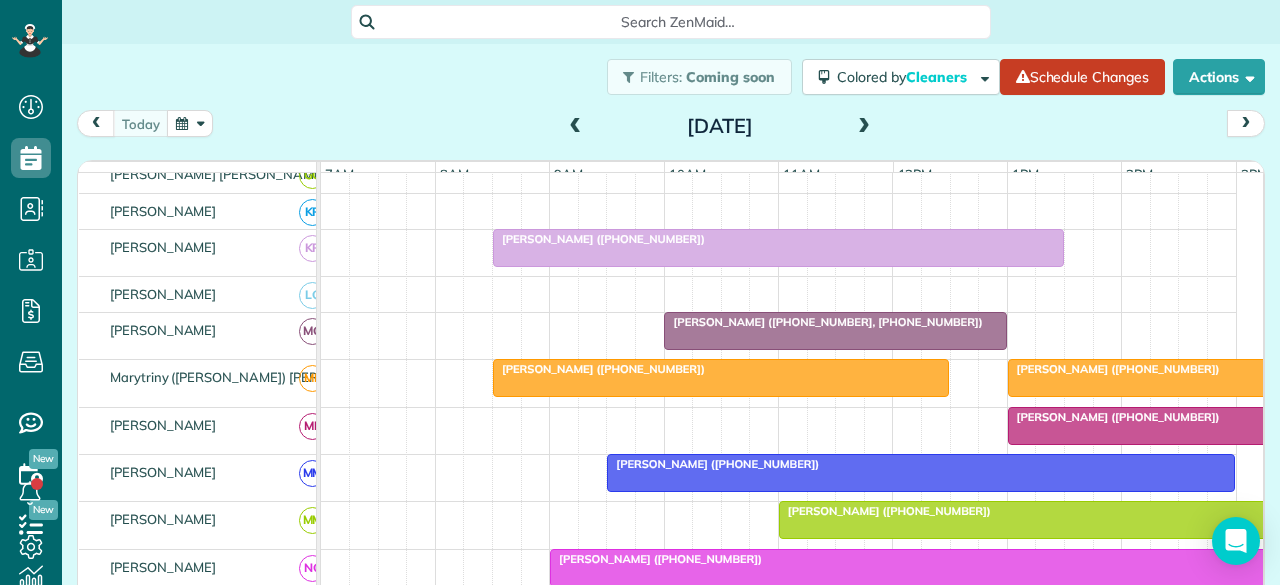 scroll, scrollTop: 898, scrollLeft: 0, axis: vertical 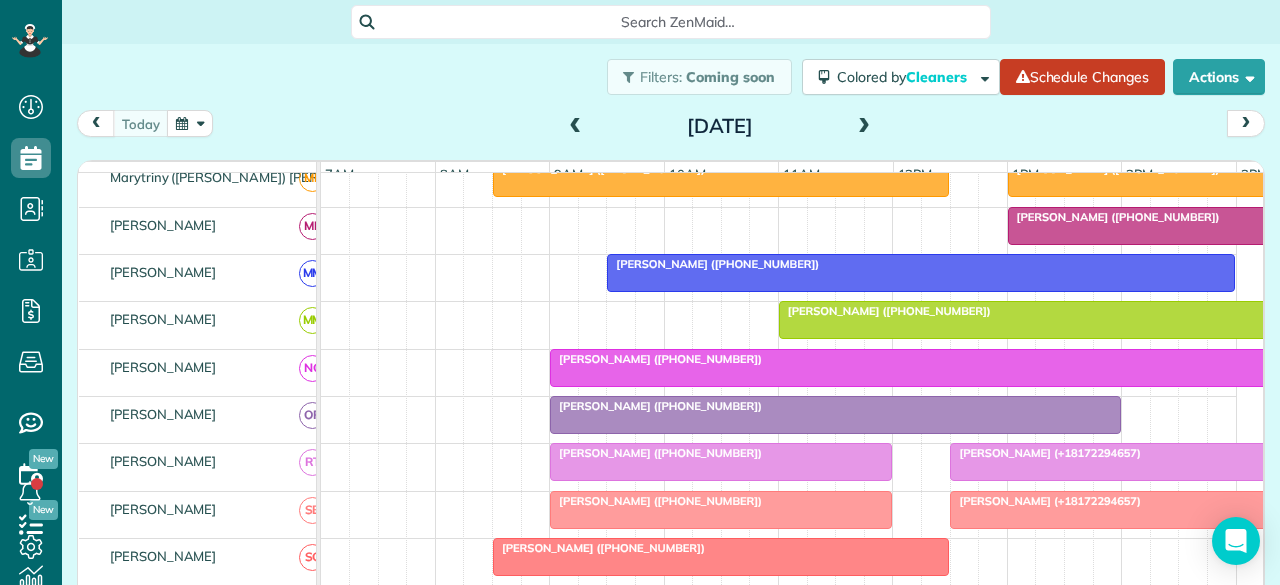 click at bounding box center [950, 368] 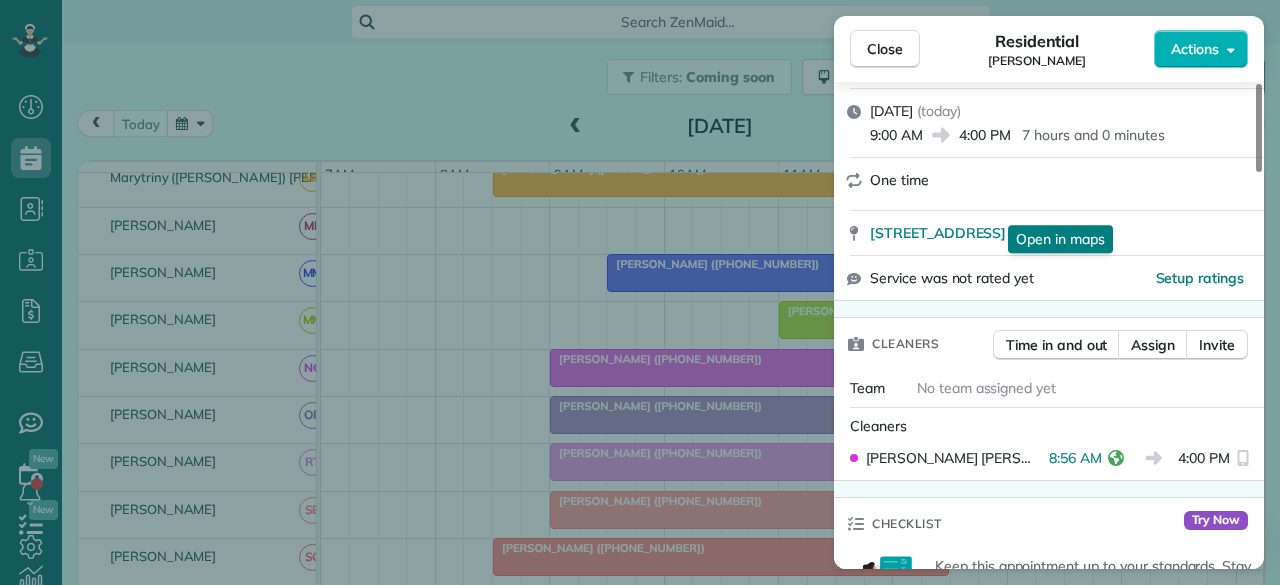 scroll, scrollTop: 300, scrollLeft: 0, axis: vertical 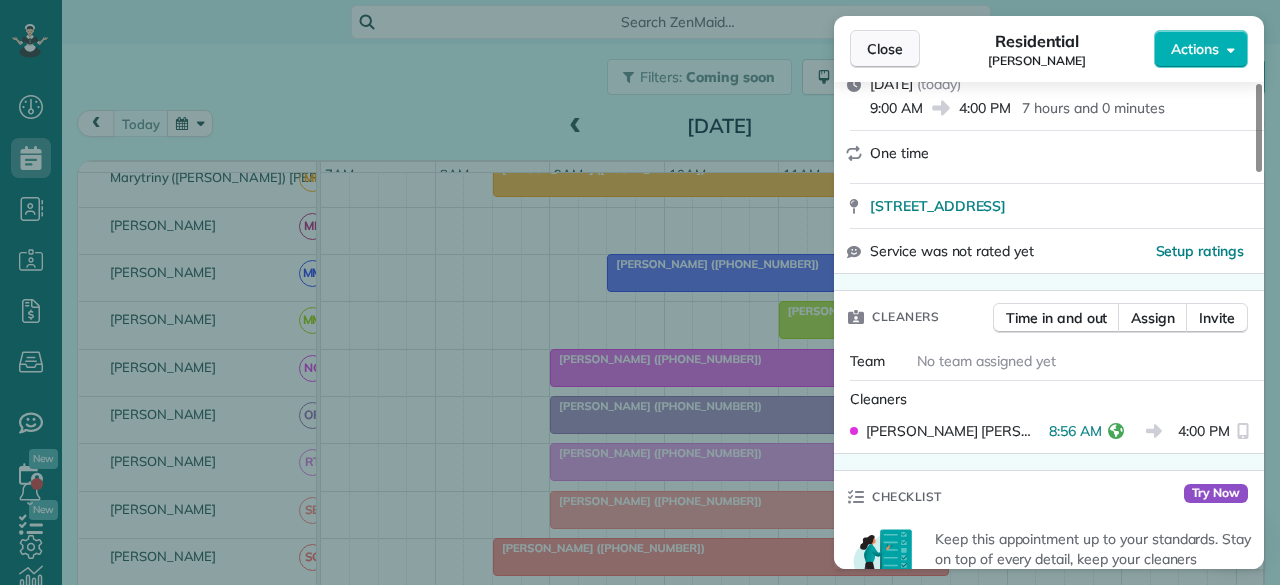 click on "Close" at bounding box center [885, 49] 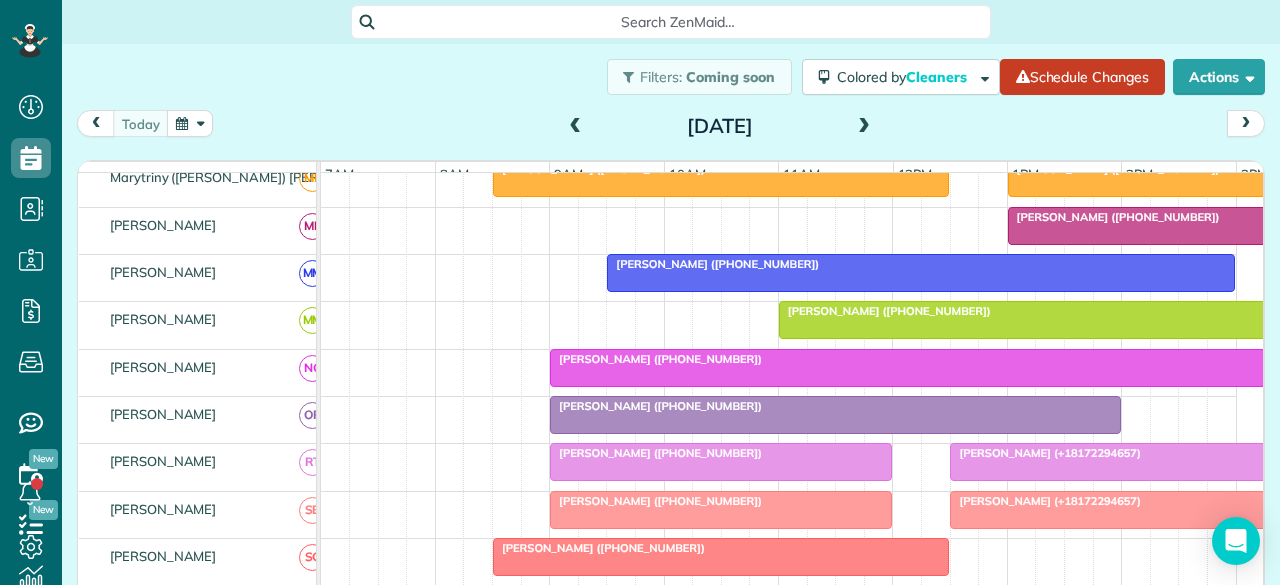 scroll, scrollTop: 979, scrollLeft: 0, axis: vertical 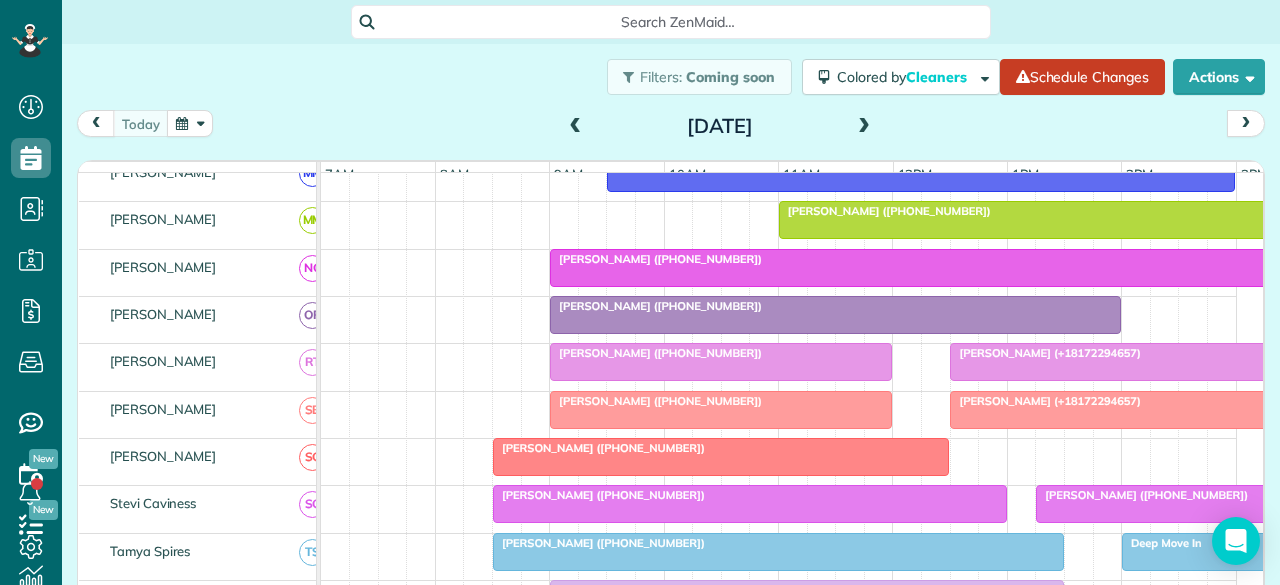 click on "[PERSON_NAME] ([PHONE_NUMBER])" at bounding box center (656, 306) 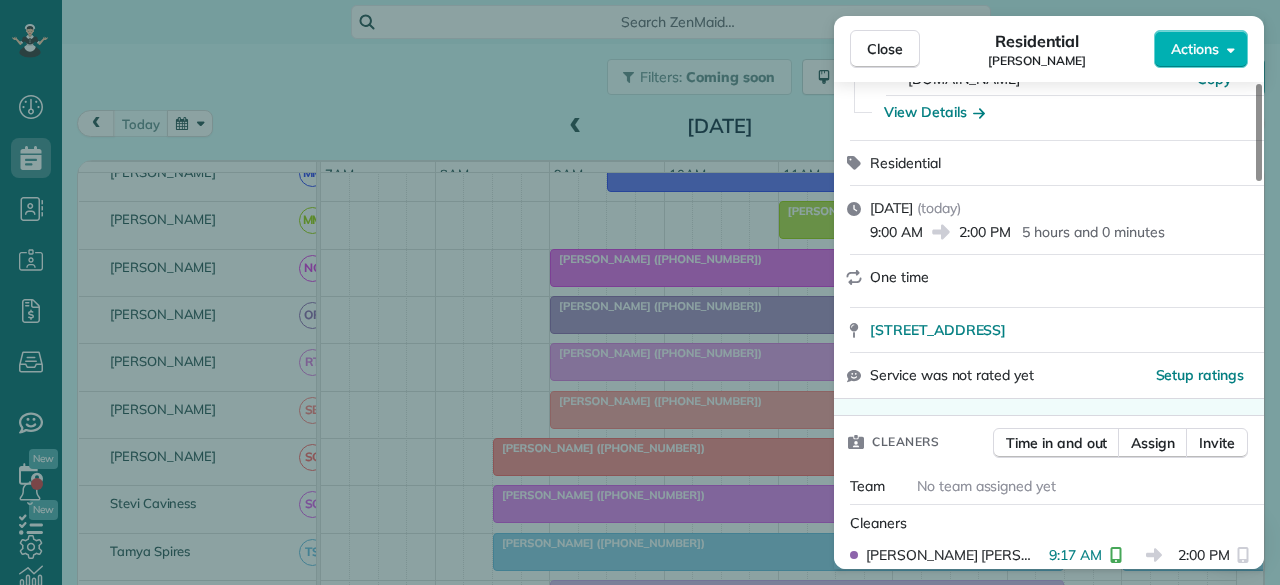 scroll, scrollTop: 200, scrollLeft: 0, axis: vertical 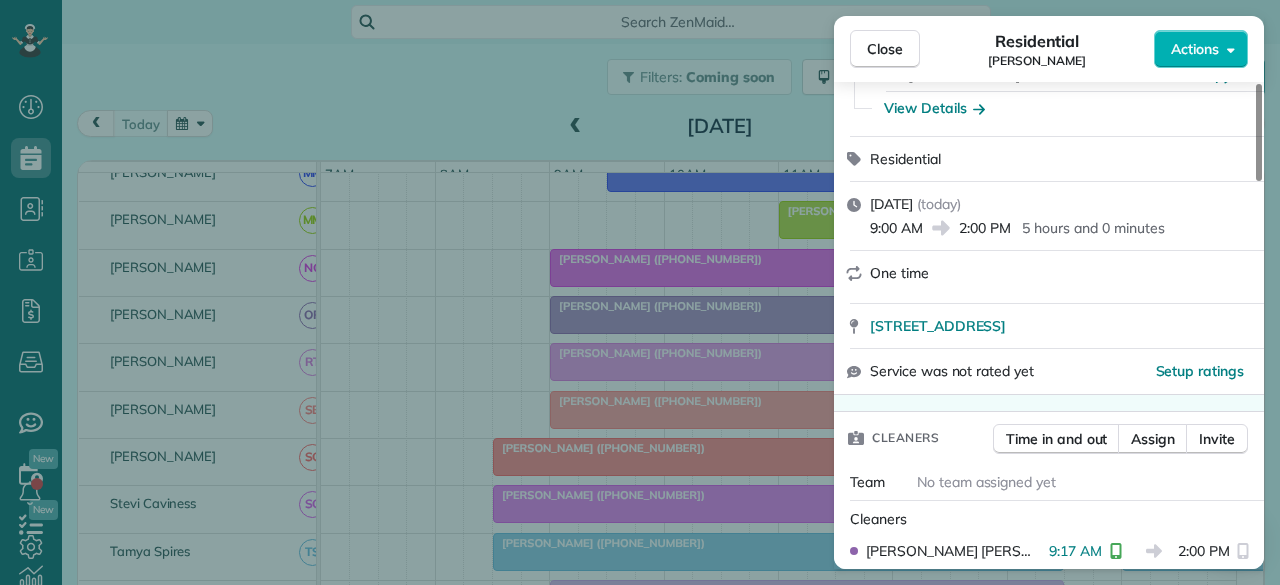 click on "Close" at bounding box center (885, 49) 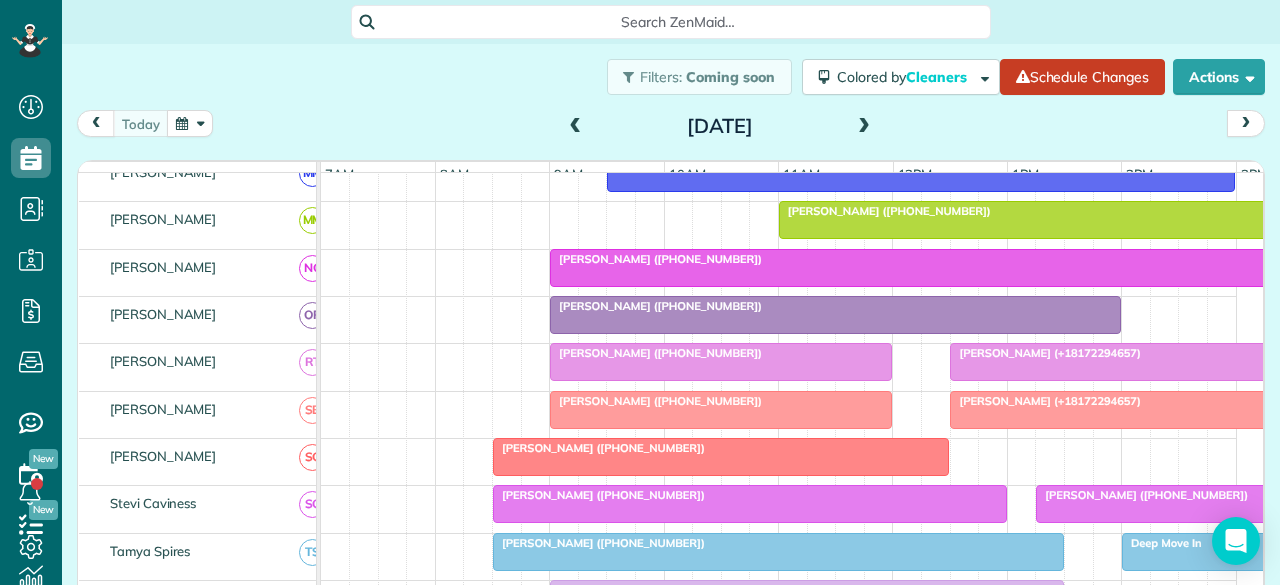 scroll, scrollTop: 1067, scrollLeft: 0, axis: vertical 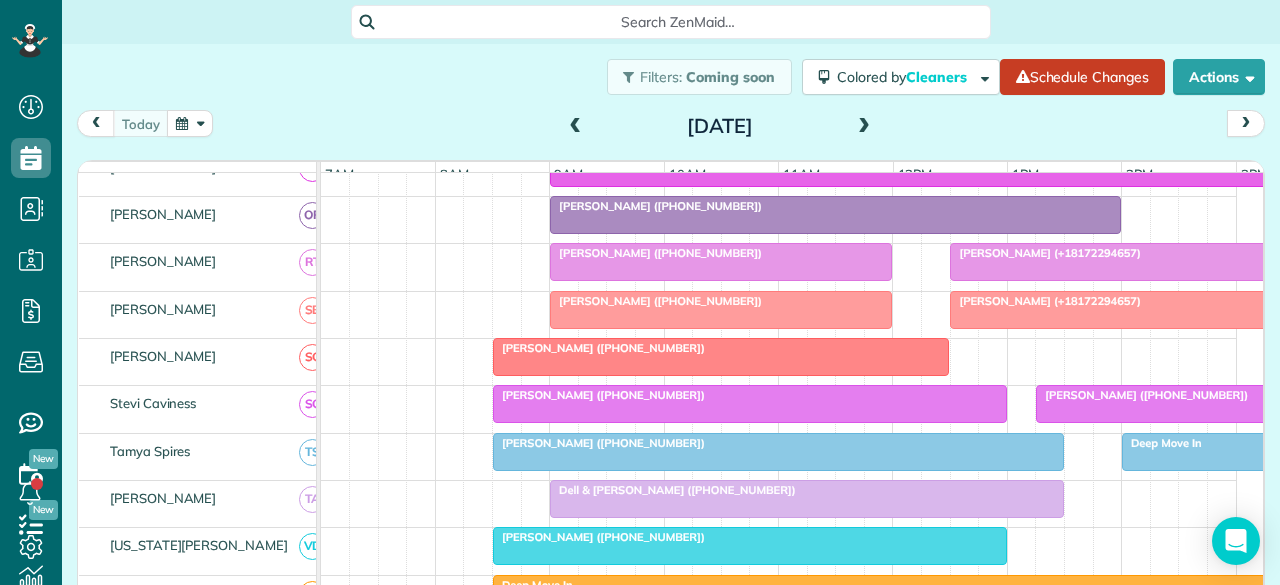 click on "[PERSON_NAME] ([PHONE_NUMBER])" at bounding box center [656, 253] 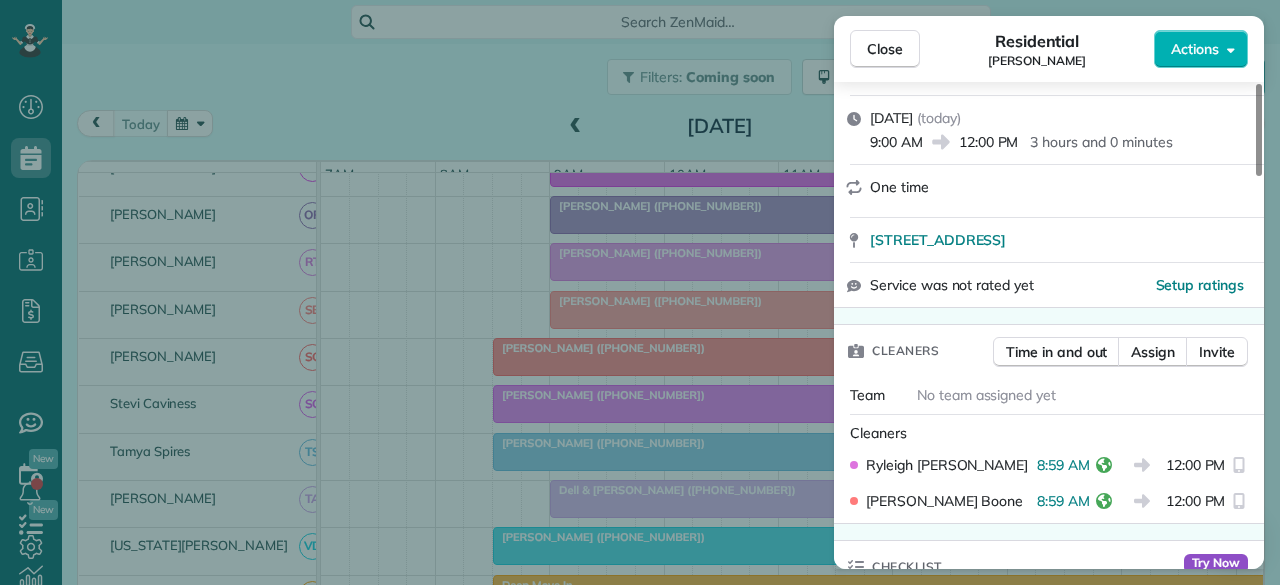 scroll, scrollTop: 300, scrollLeft: 0, axis: vertical 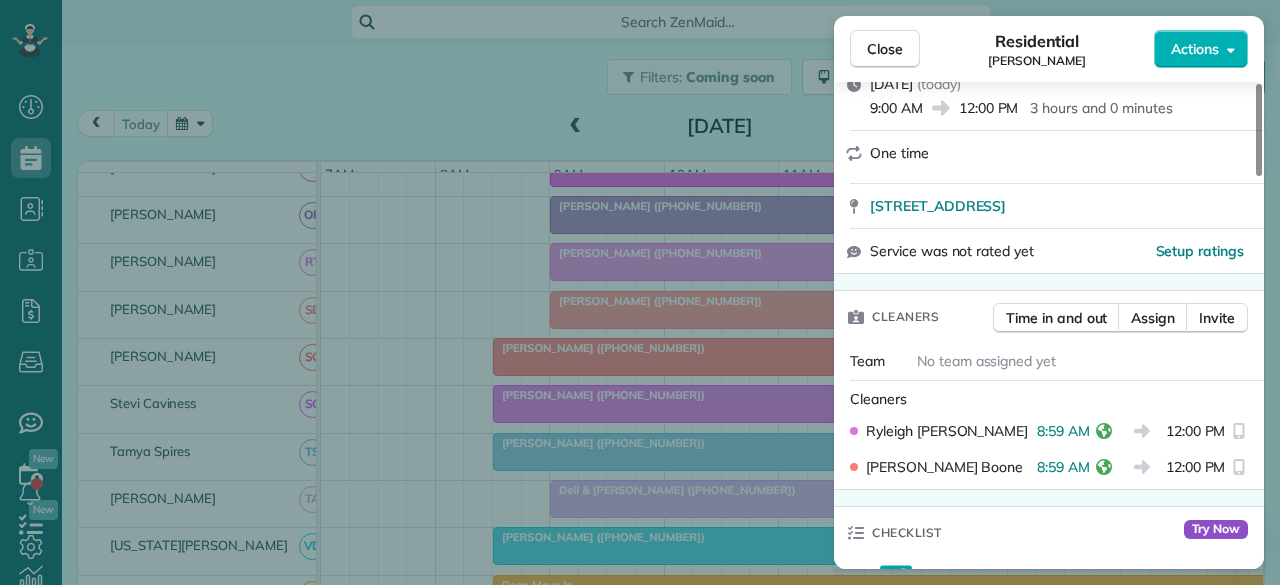 drag, startPoint x: 881, startPoint y: 57, endPoint x: 641, endPoint y: 357, distance: 384.18747 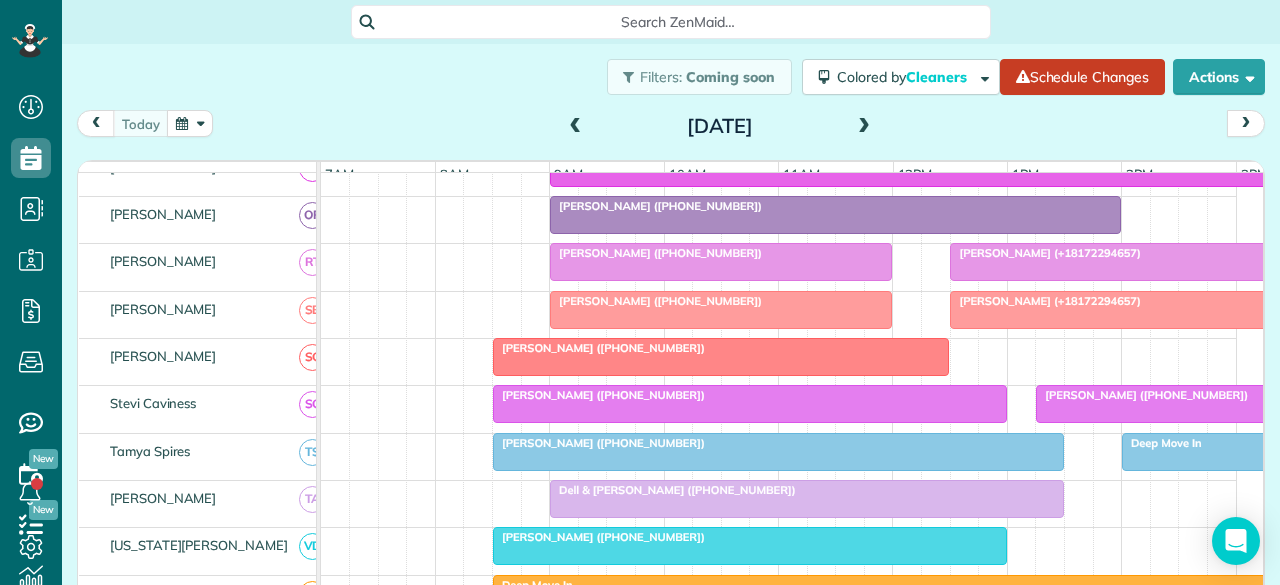 click at bounding box center [721, 357] 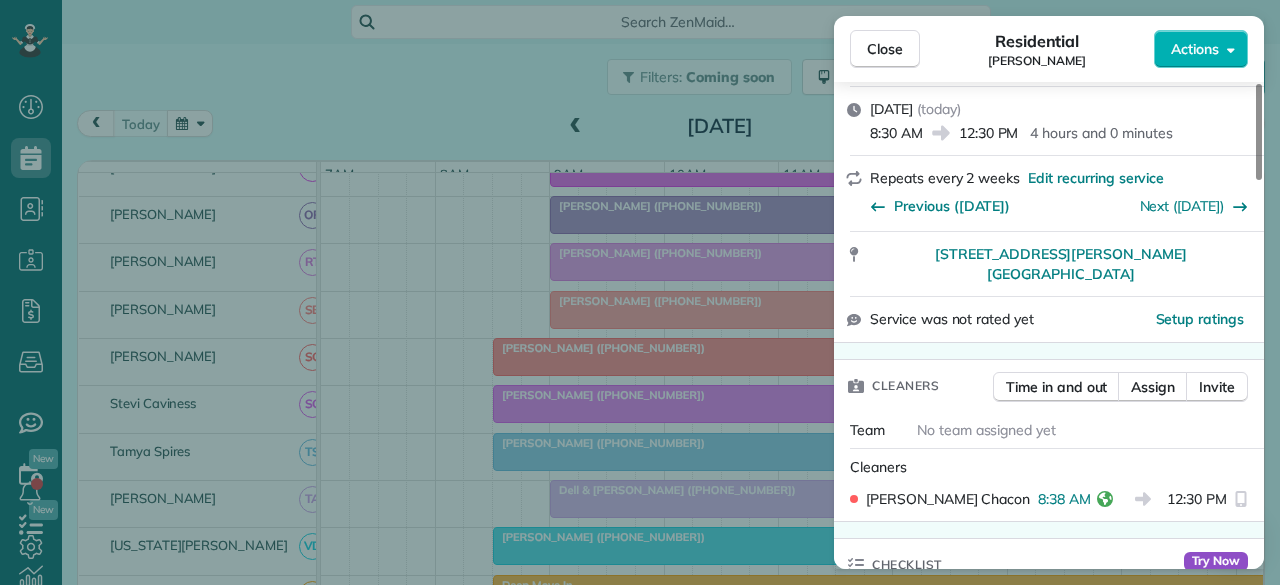 scroll, scrollTop: 300, scrollLeft: 0, axis: vertical 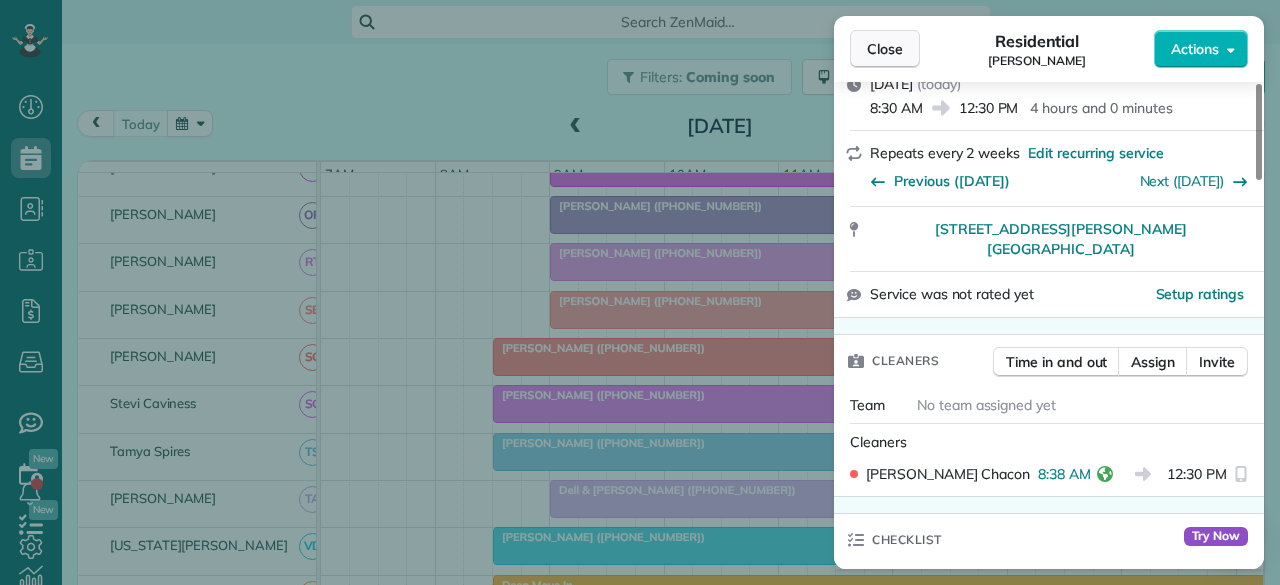 click on "Close" at bounding box center (885, 49) 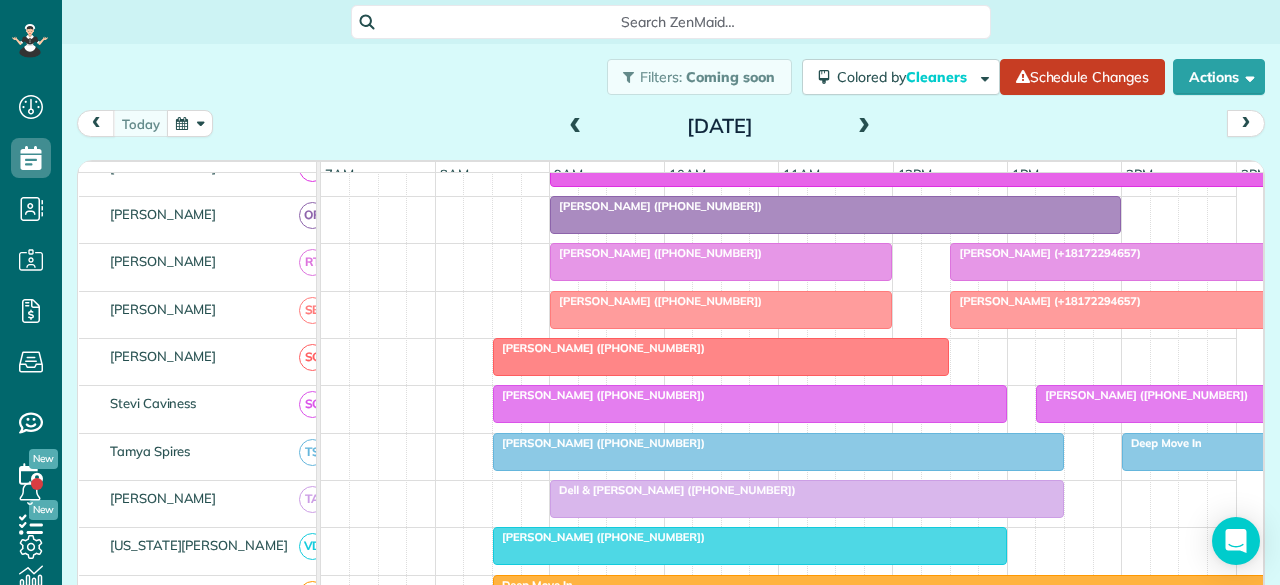 scroll, scrollTop: 1182, scrollLeft: 0, axis: vertical 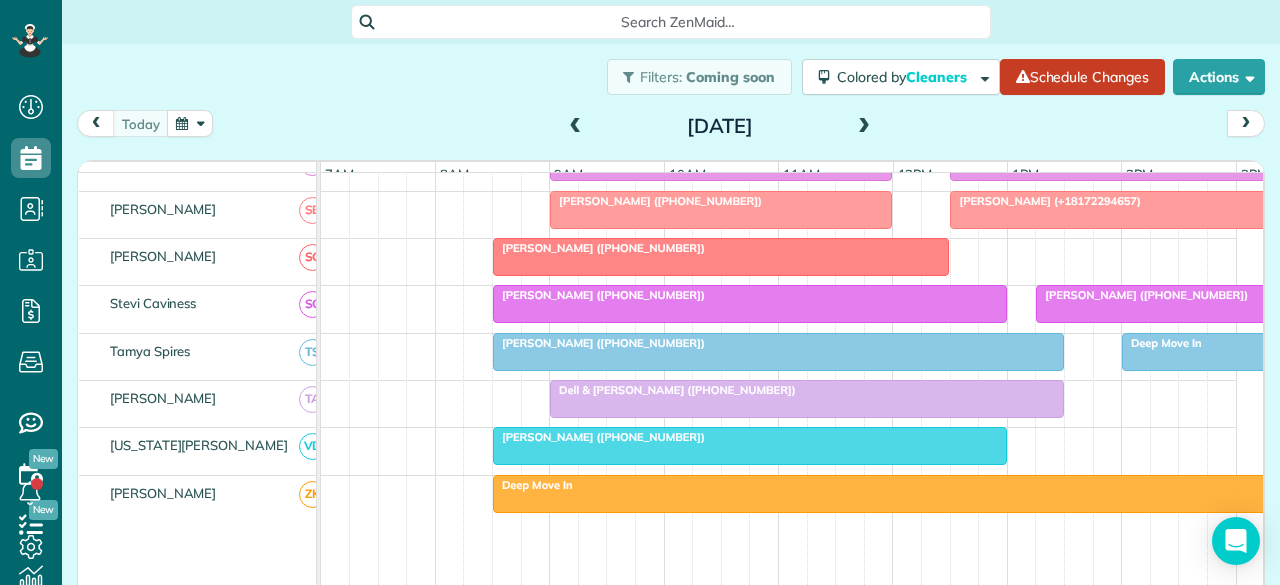 click on "[PERSON_NAME] ([PHONE_NUMBER])" at bounding box center [599, 295] 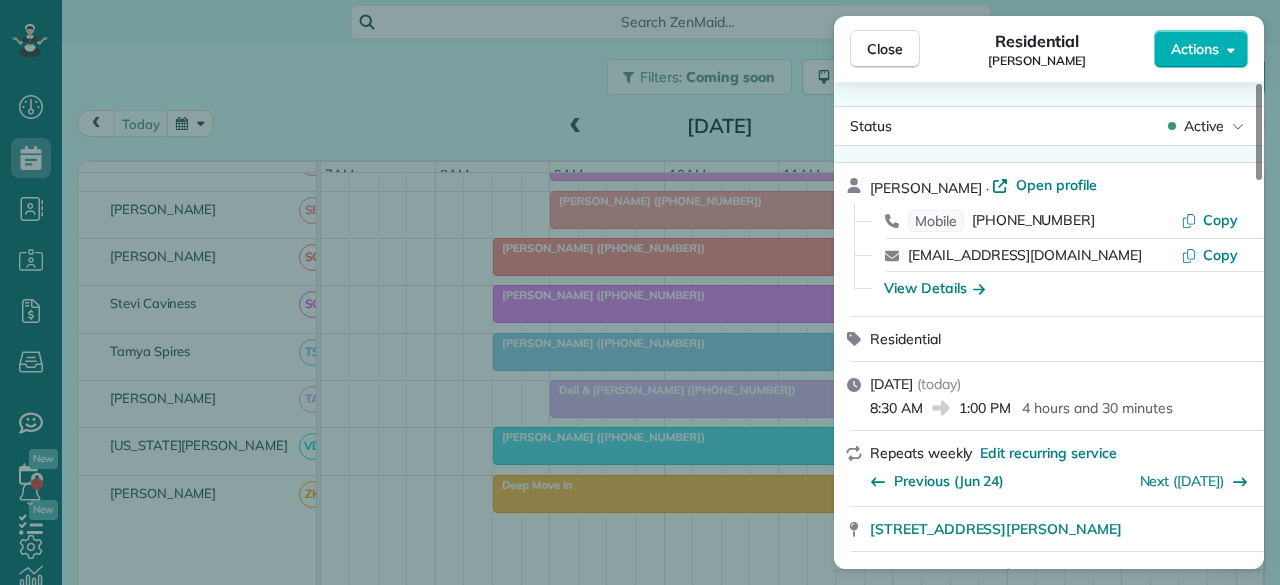scroll, scrollTop: 300, scrollLeft: 0, axis: vertical 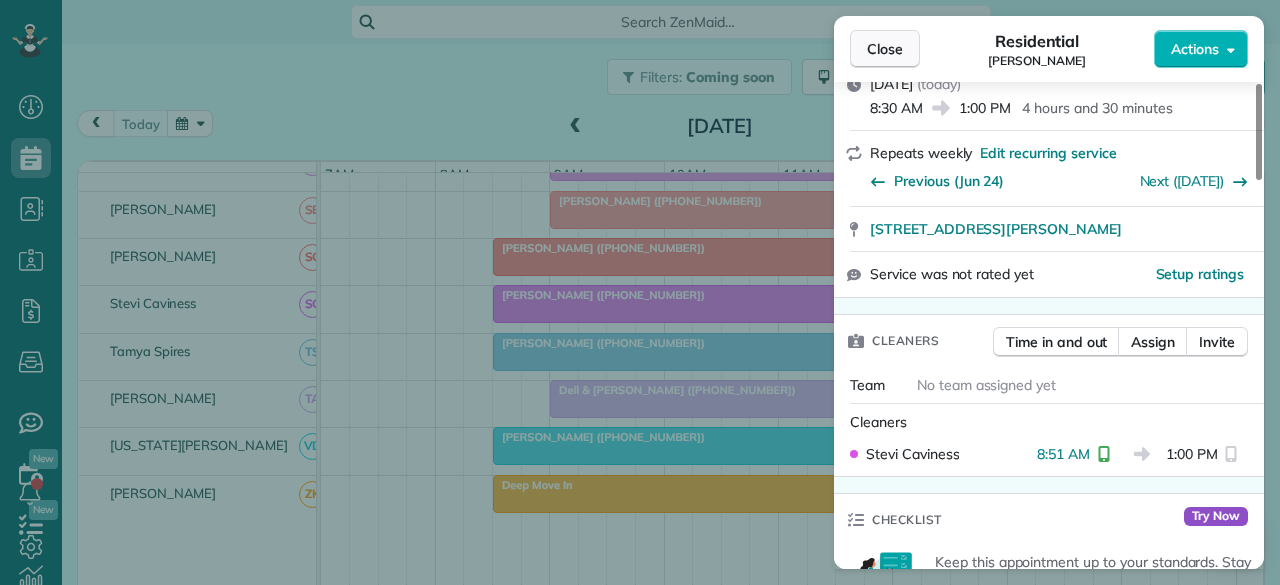 click on "Close" at bounding box center [885, 49] 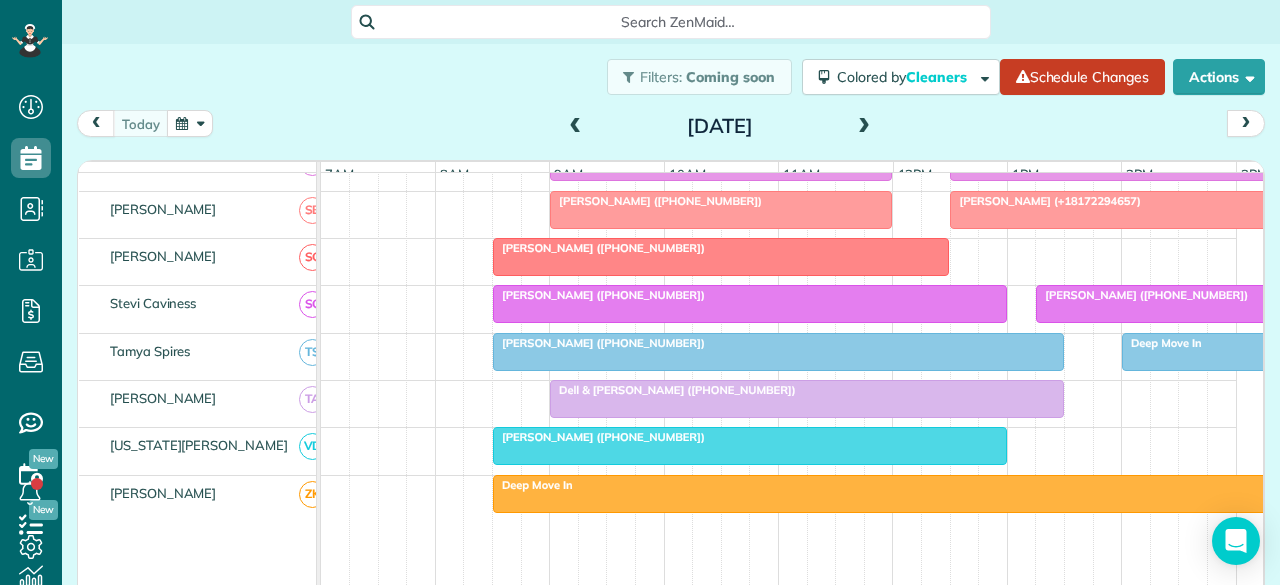 click at bounding box center (750, 446) 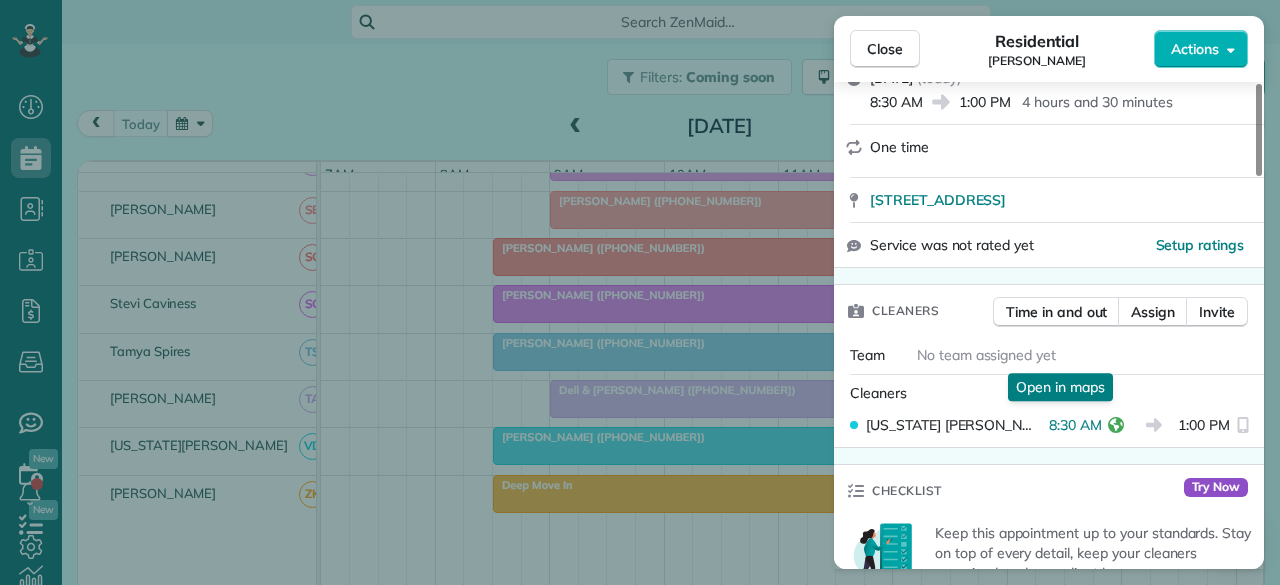 scroll, scrollTop: 400, scrollLeft: 0, axis: vertical 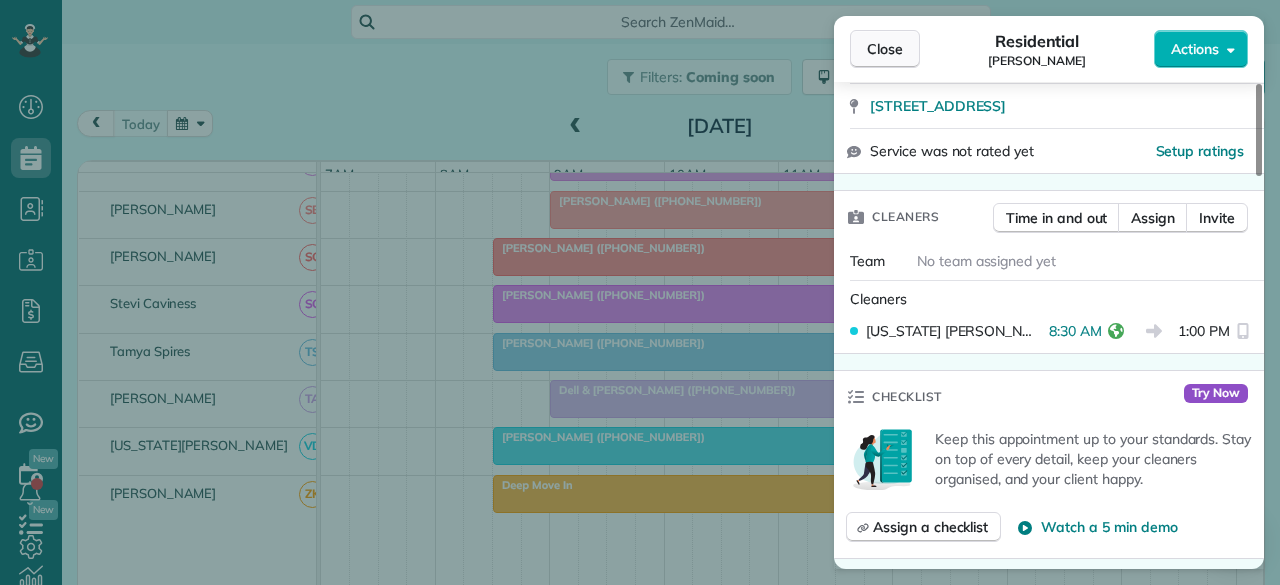 click on "Close" at bounding box center (885, 49) 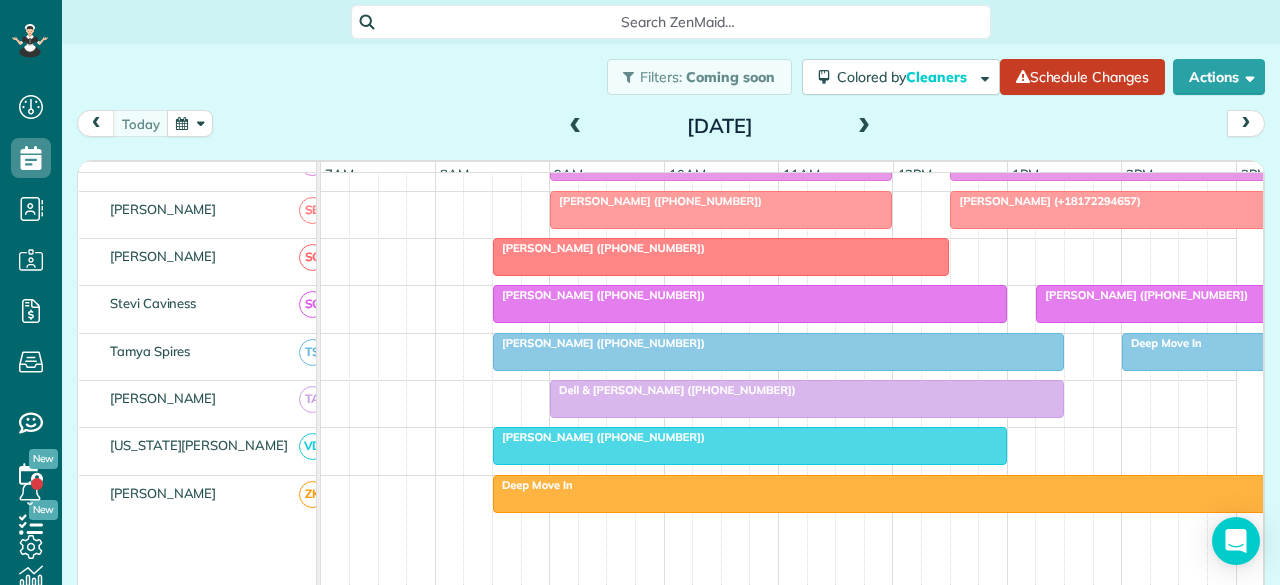 click on "[PERSON_NAME] ([PHONE_NUMBER])" at bounding box center (599, 343) 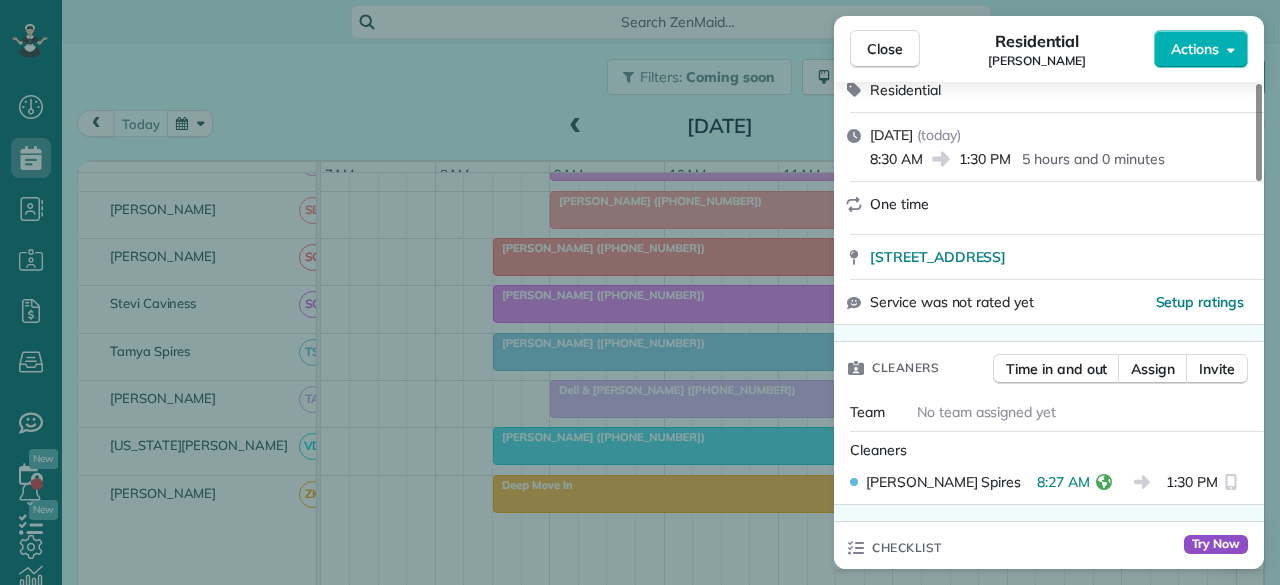 scroll, scrollTop: 300, scrollLeft: 0, axis: vertical 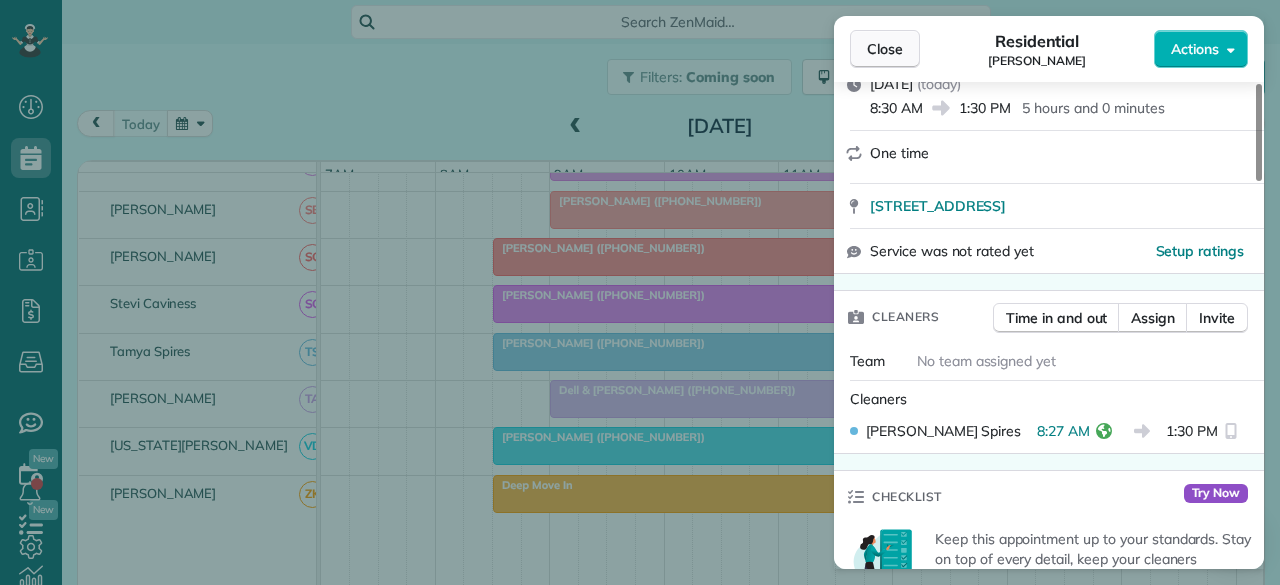 click on "Close" at bounding box center [885, 49] 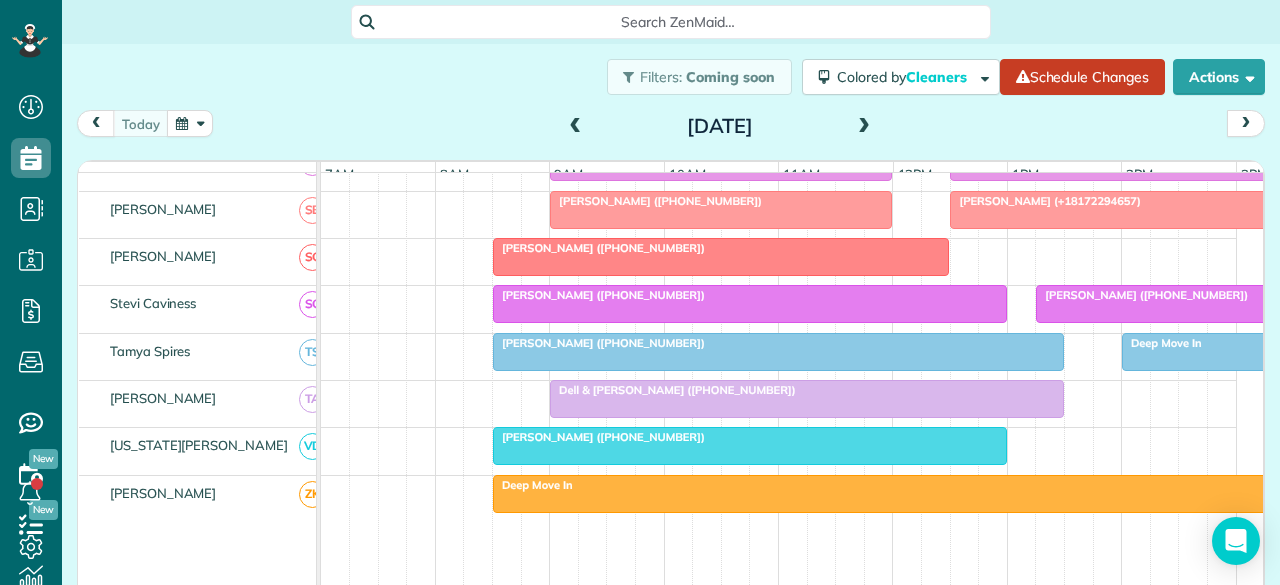 click at bounding box center [807, 399] 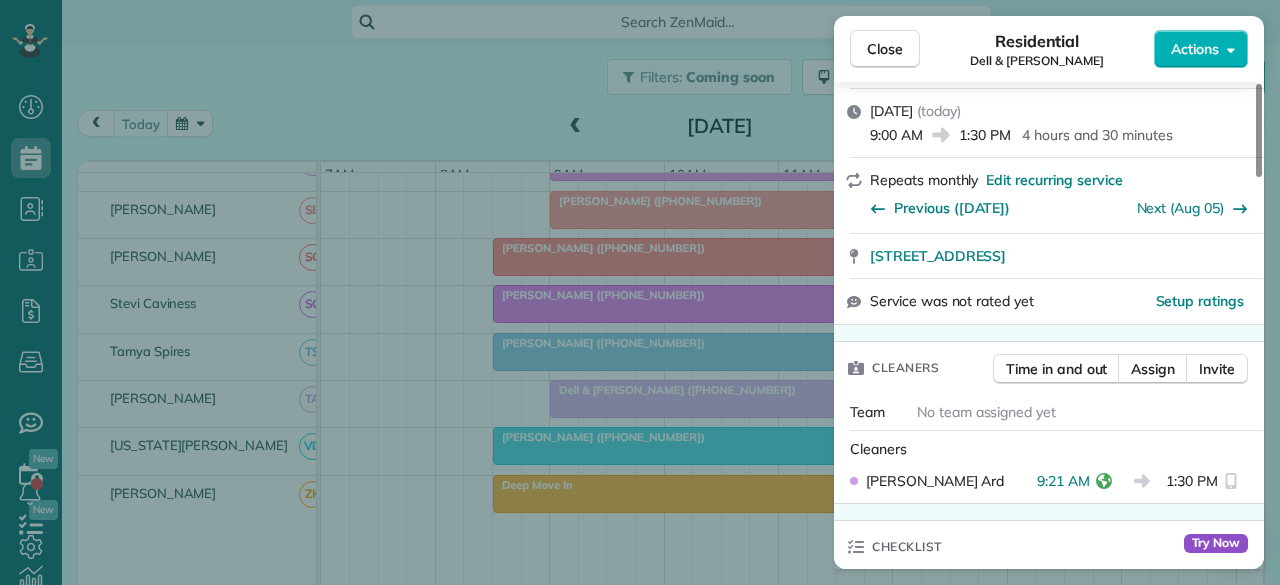 scroll, scrollTop: 300, scrollLeft: 0, axis: vertical 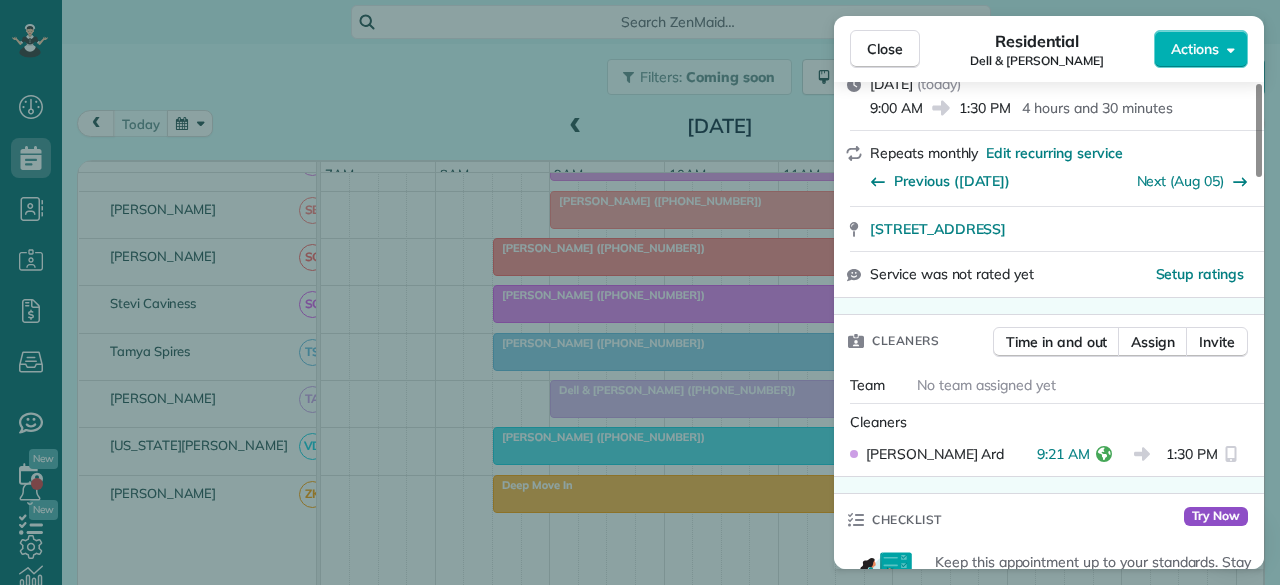 drag, startPoint x: 873, startPoint y: 53, endPoint x: 703, endPoint y: 360, distance: 350.9259 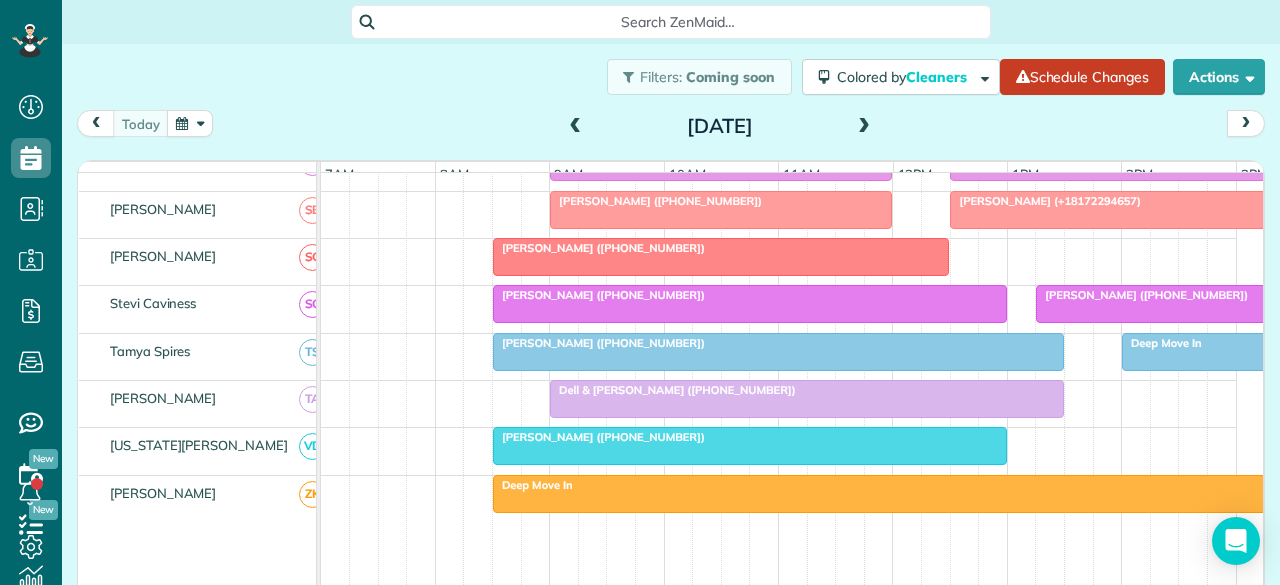 click at bounding box center [778, 352] 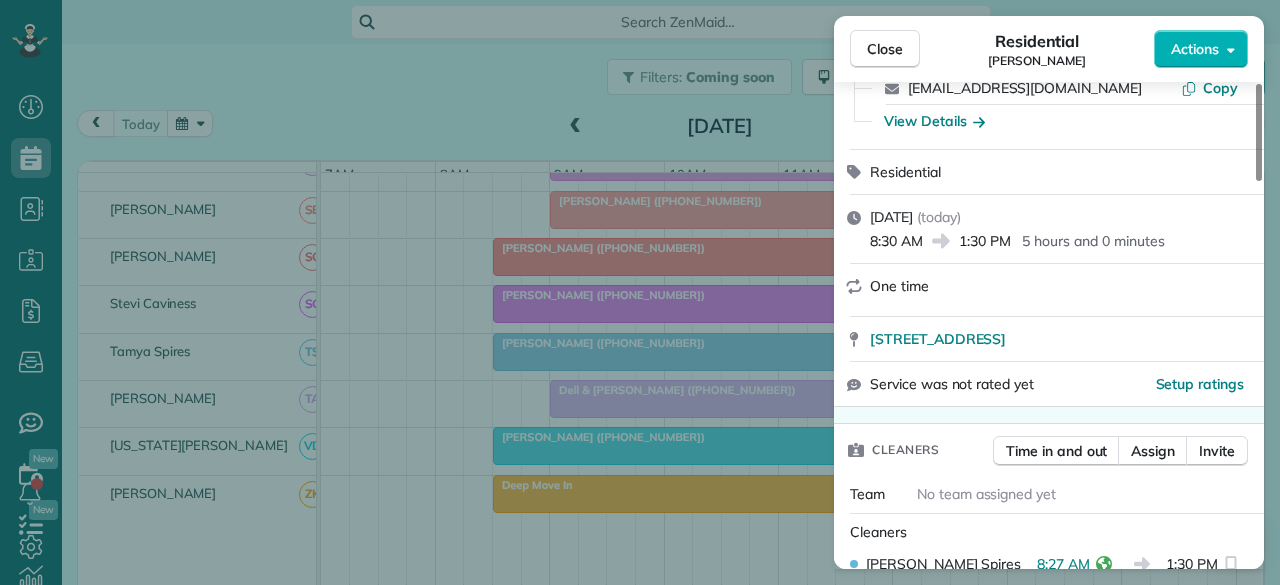 scroll, scrollTop: 300, scrollLeft: 0, axis: vertical 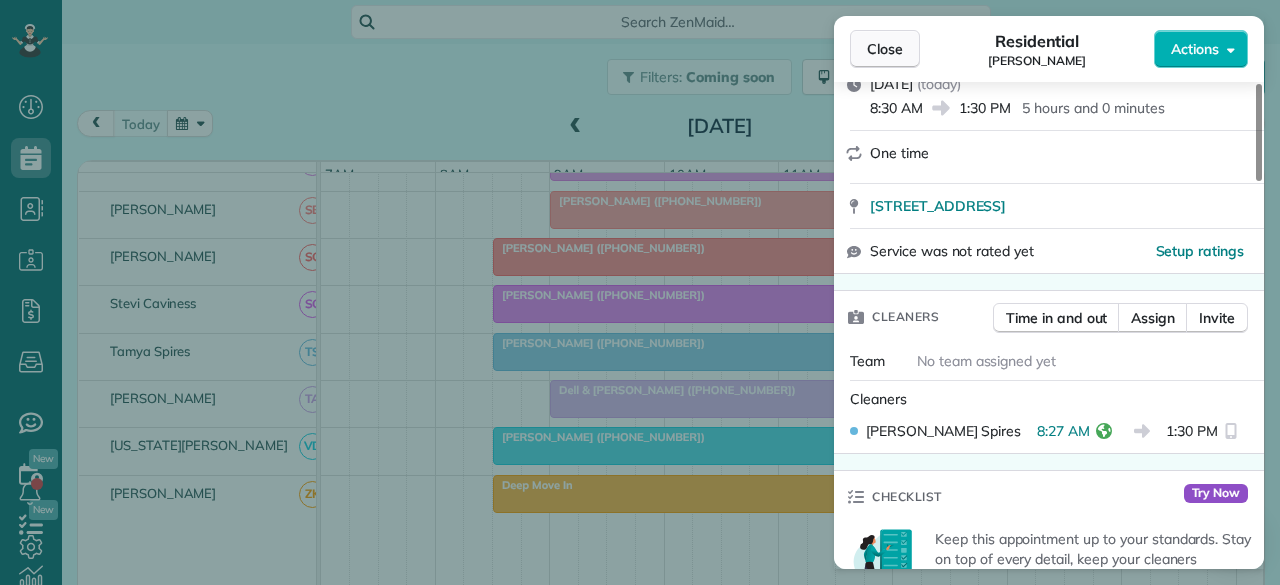 click on "Close" at bounding box center [885, 49] 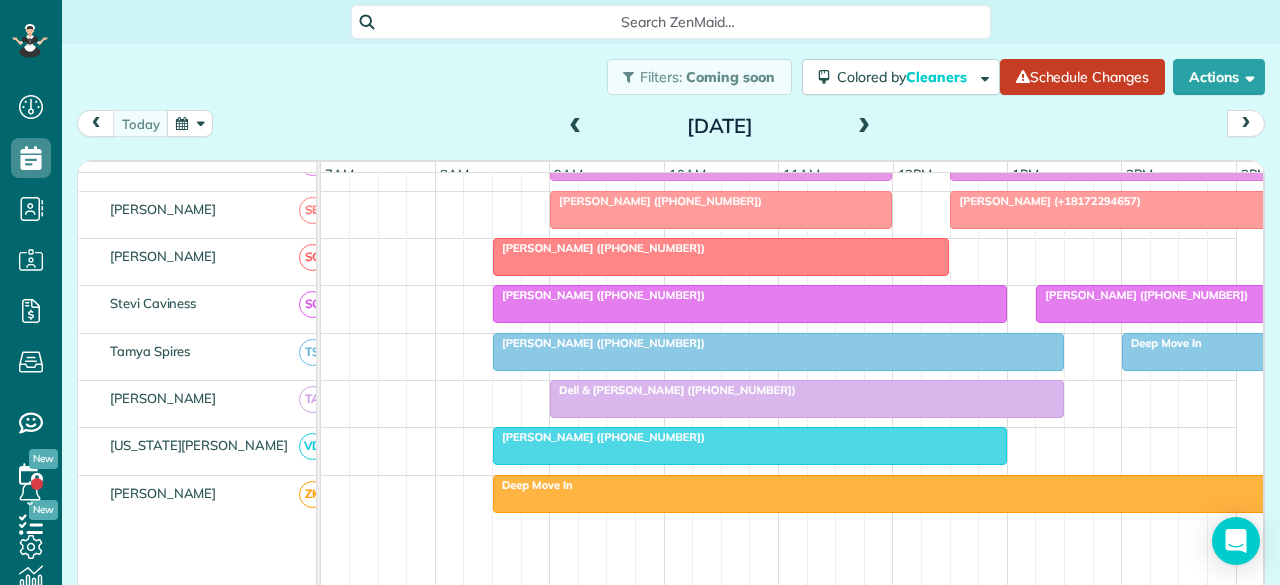 click on "Dell & [PERSON_NAME] ([PHONE_NUMBER])" at bounding box center [673, 390] 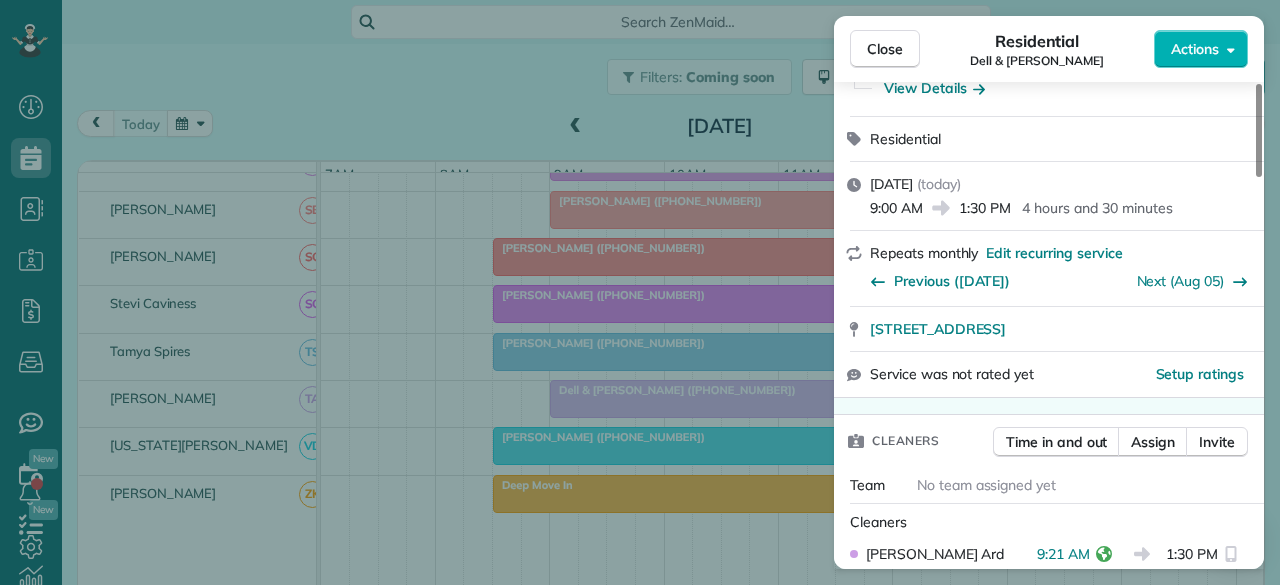 scroll, scrollTop: 300, scrollLeft: 0, axis: vertical 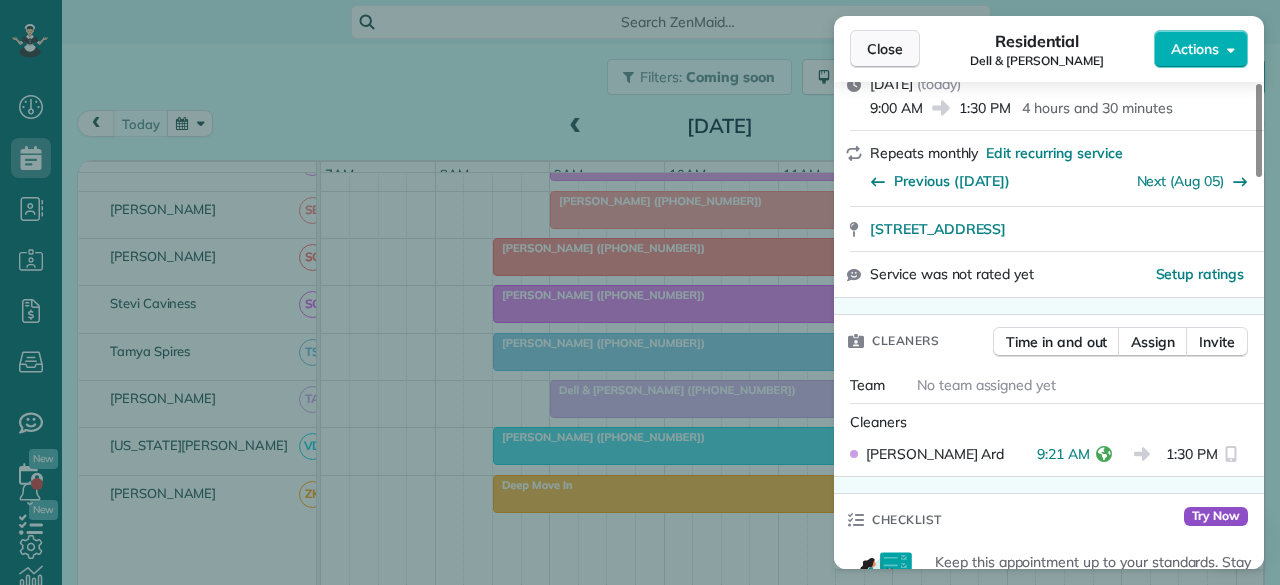 click on "Close" at bounding box center [885, 49] 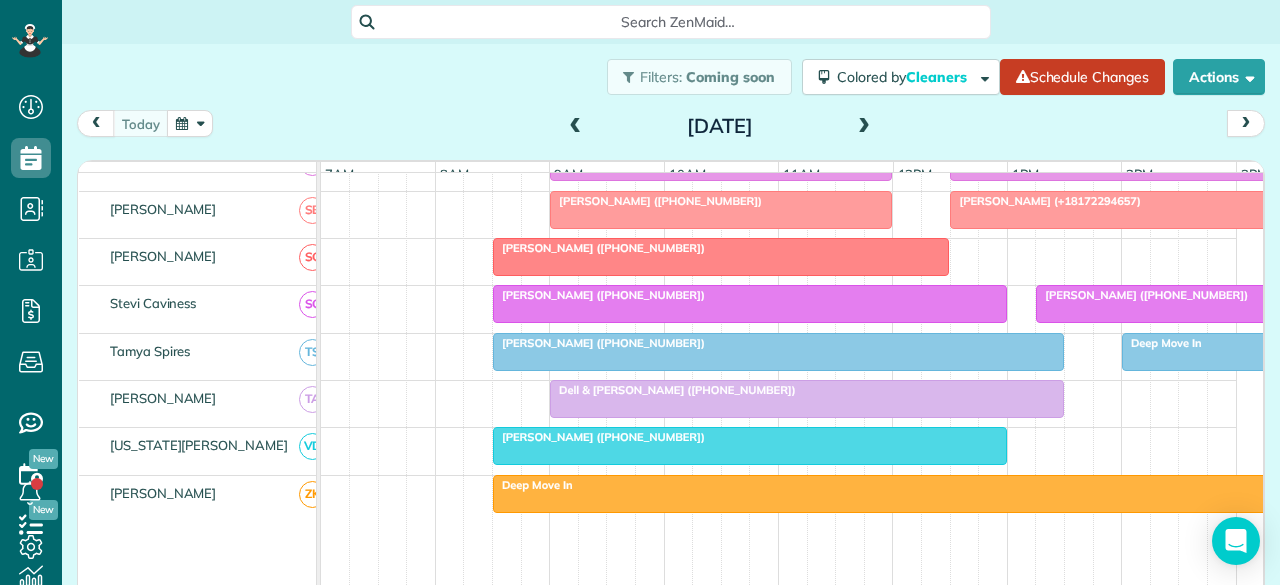 scroll, scrollTop: 1264, scrollLeft: 0, axis: vertical 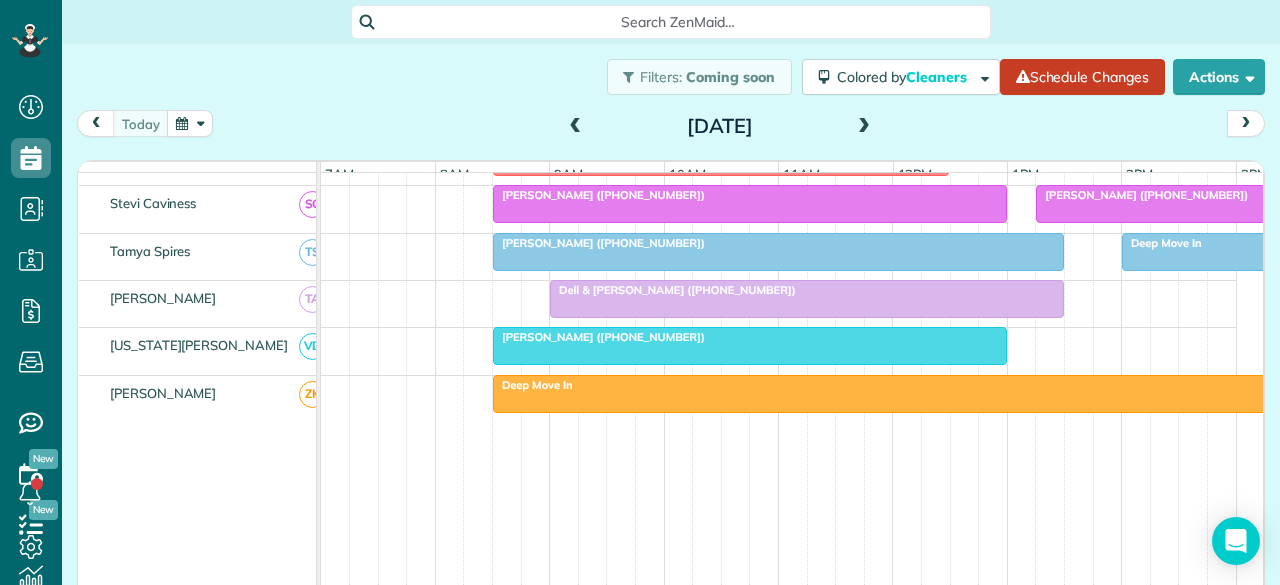 click at bounding box center [750, 346] 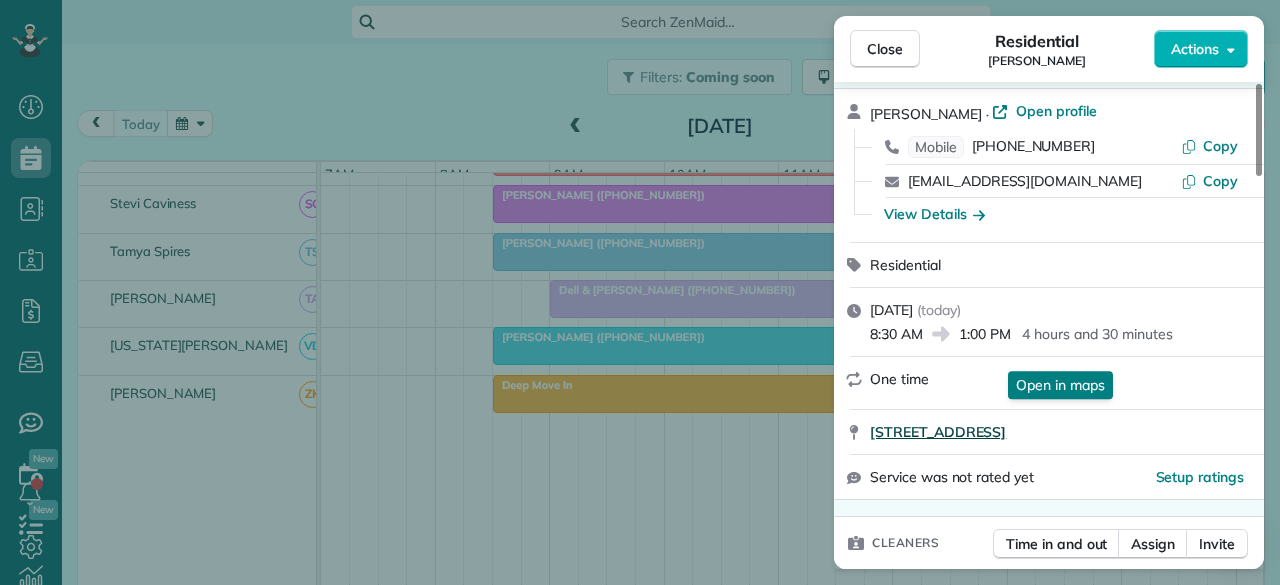 scroll, scrollTop: 200, scrollLeft: 0, axis: vertical 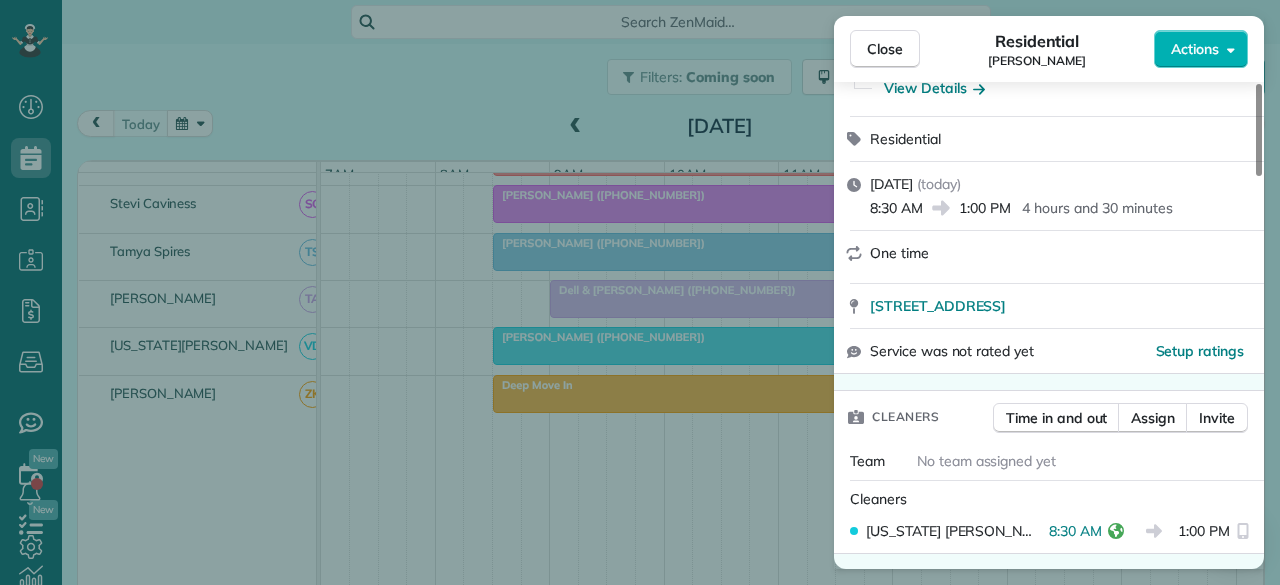 click on "Close" at bounding box center (885, 49) 